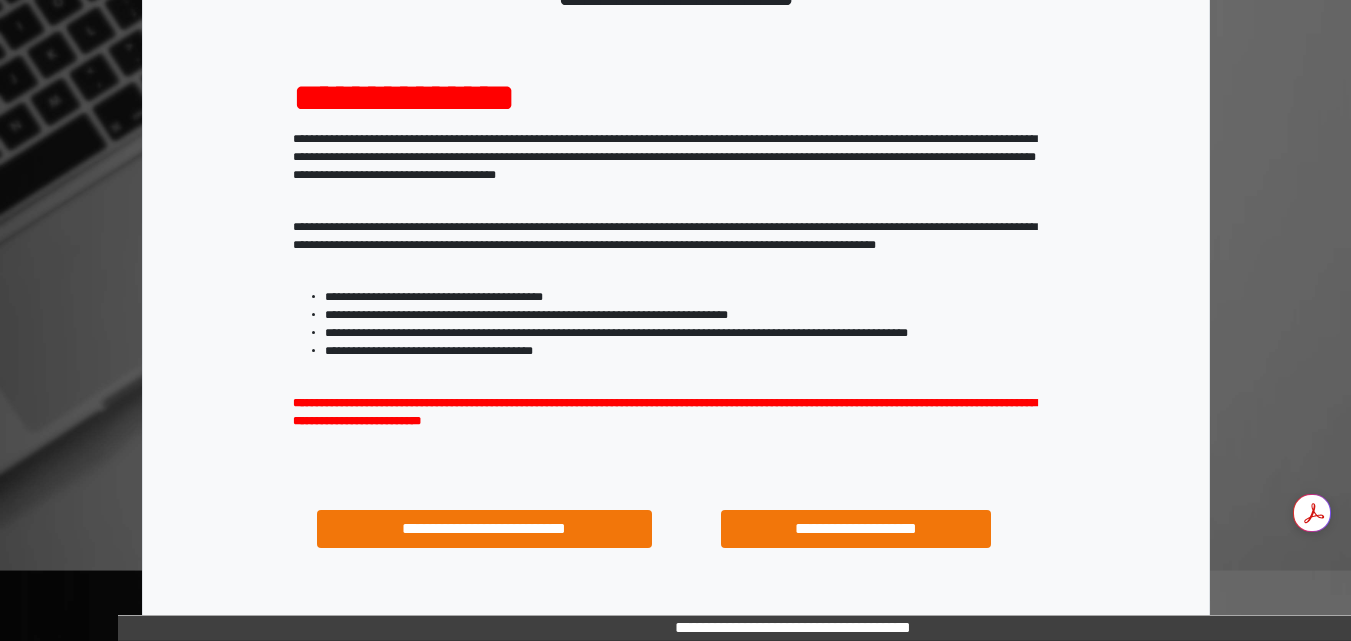 scroll, scrollTop: 287, scrollLeft: 0, axis: vertical 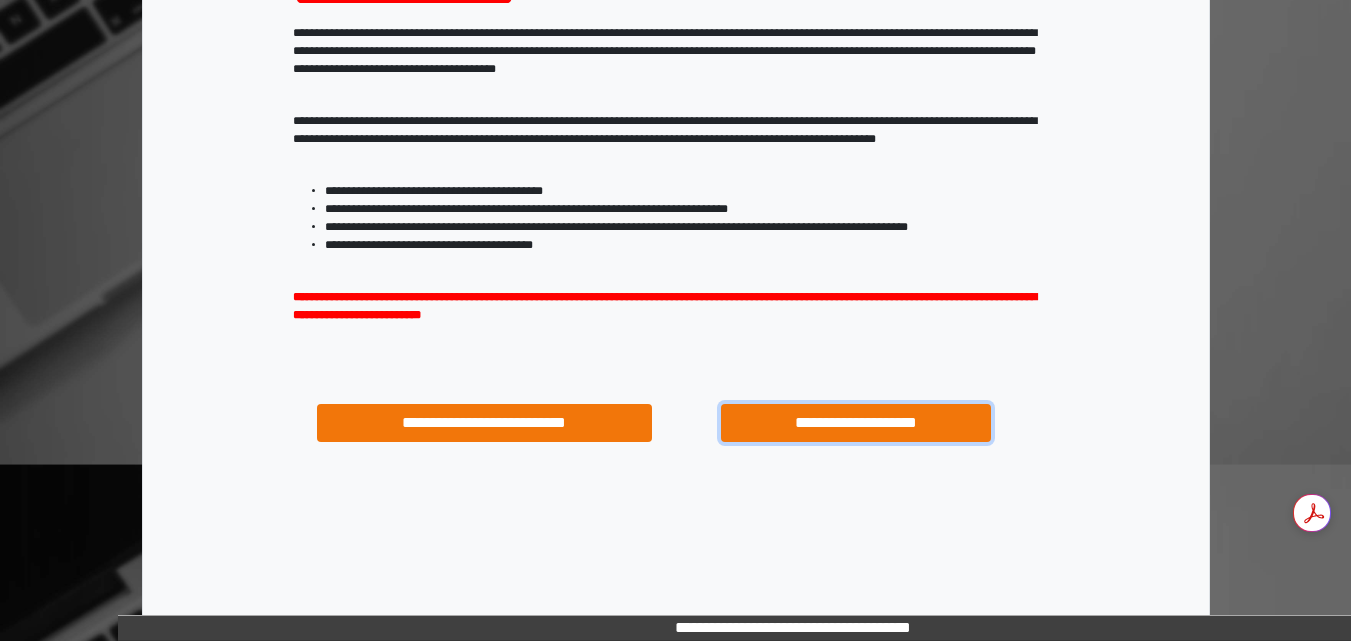 click on "**********" at bounding box center (855, 423) 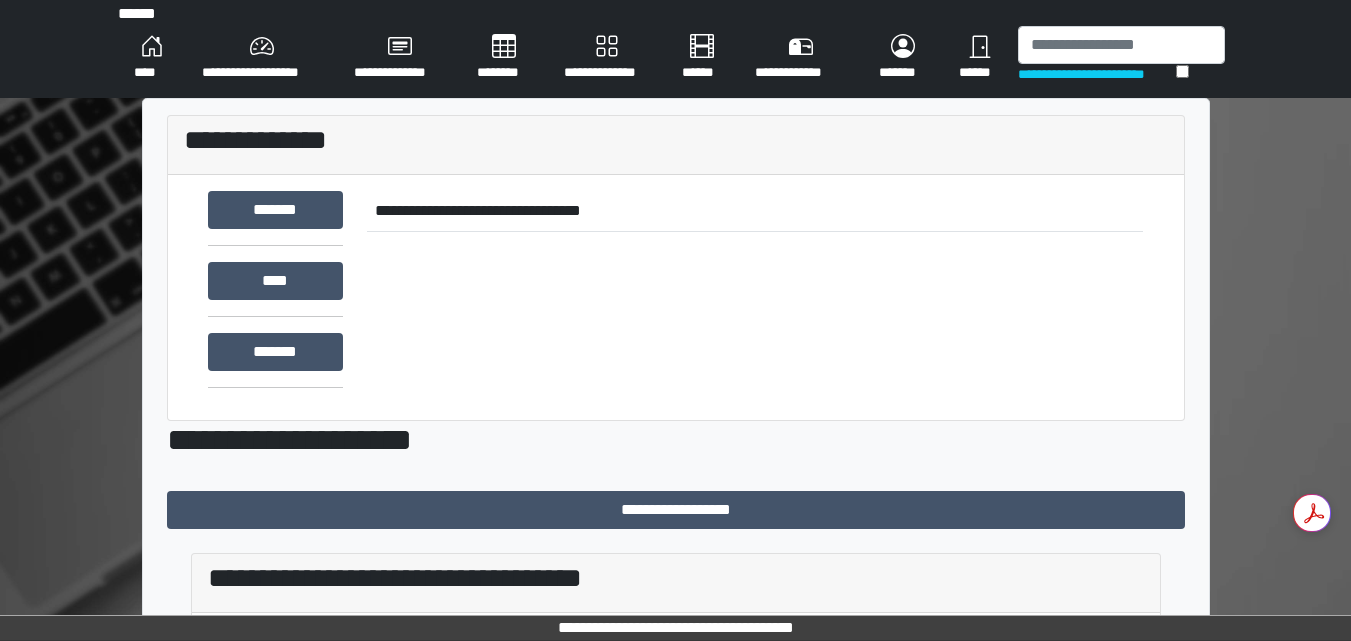 scroll, scrollTop: 0, scrollLeft: 0, axis: both 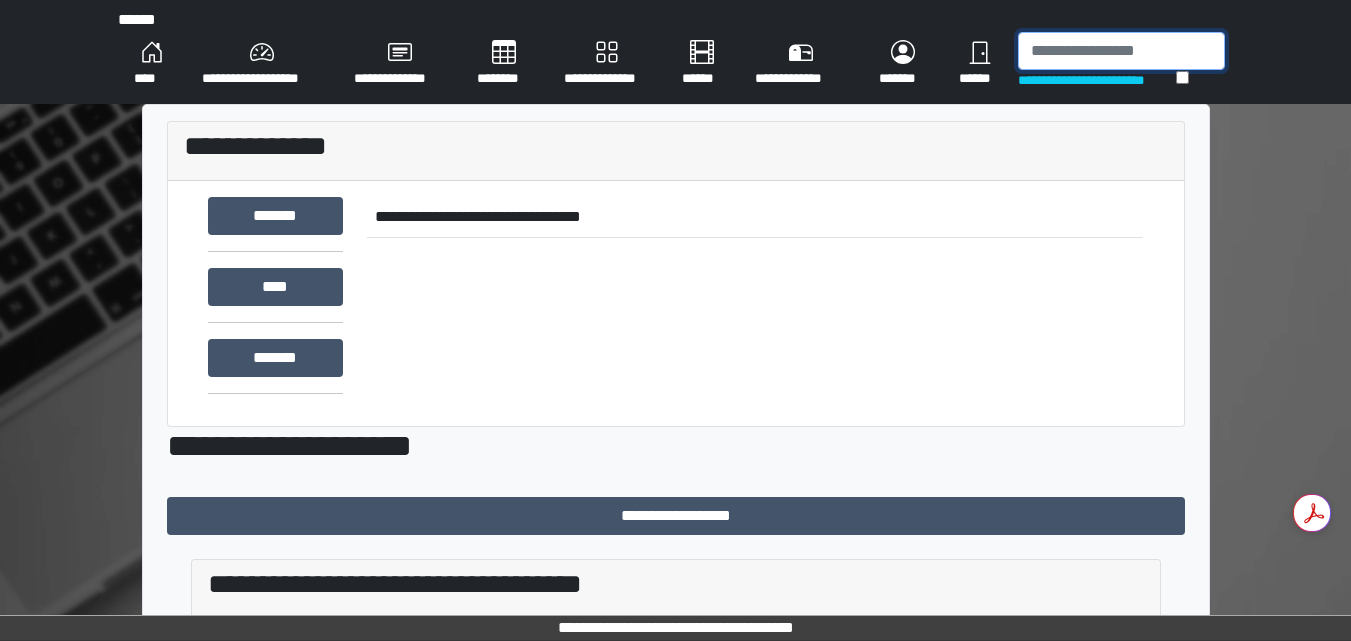 click at bounding box center (1121, 51) 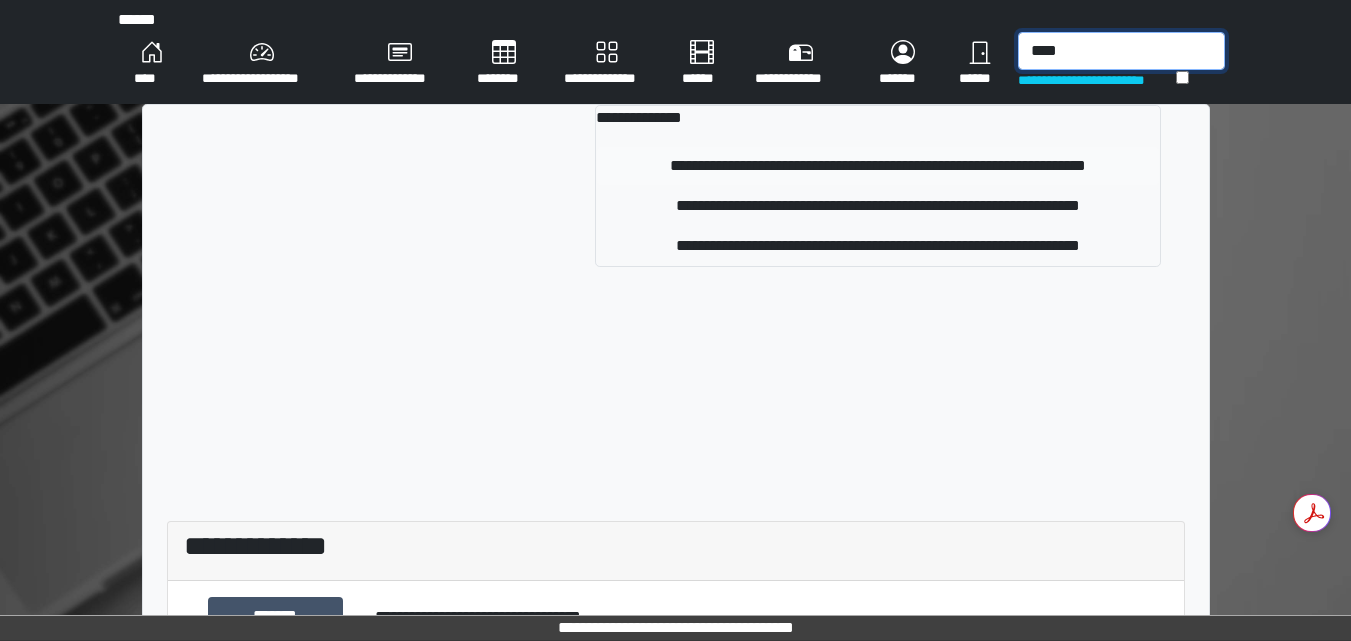 type on "****" 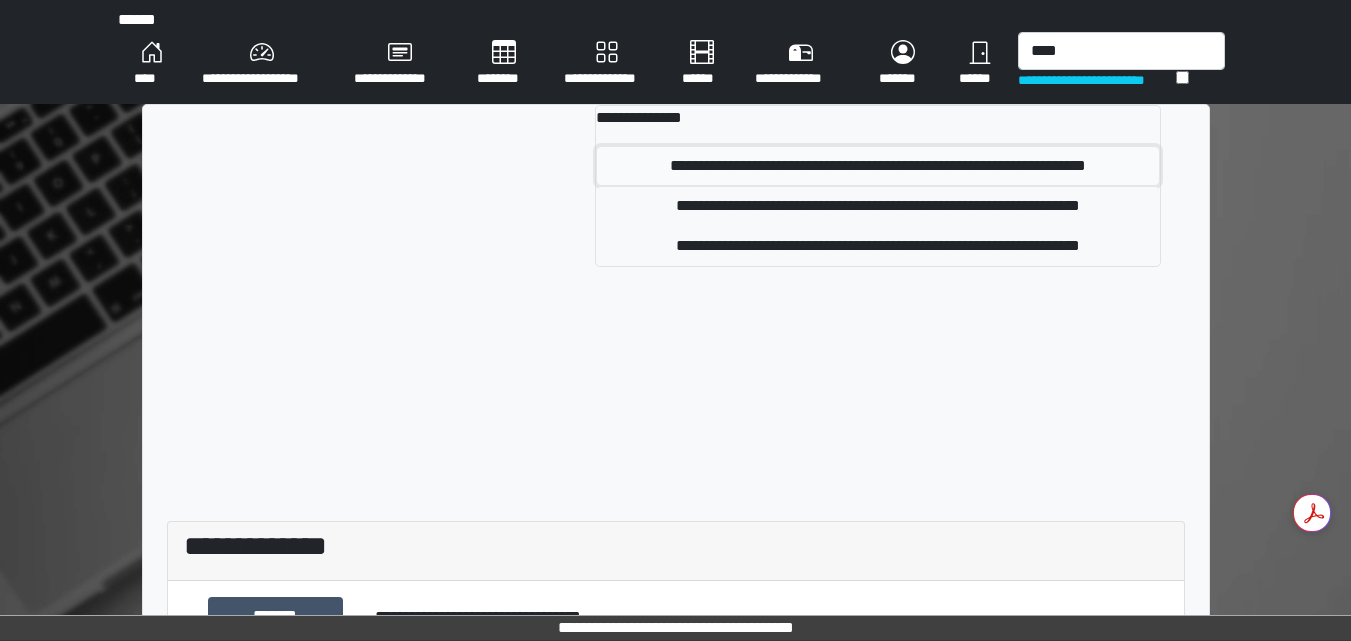 click on "**********" at bounding box center [878, 166] 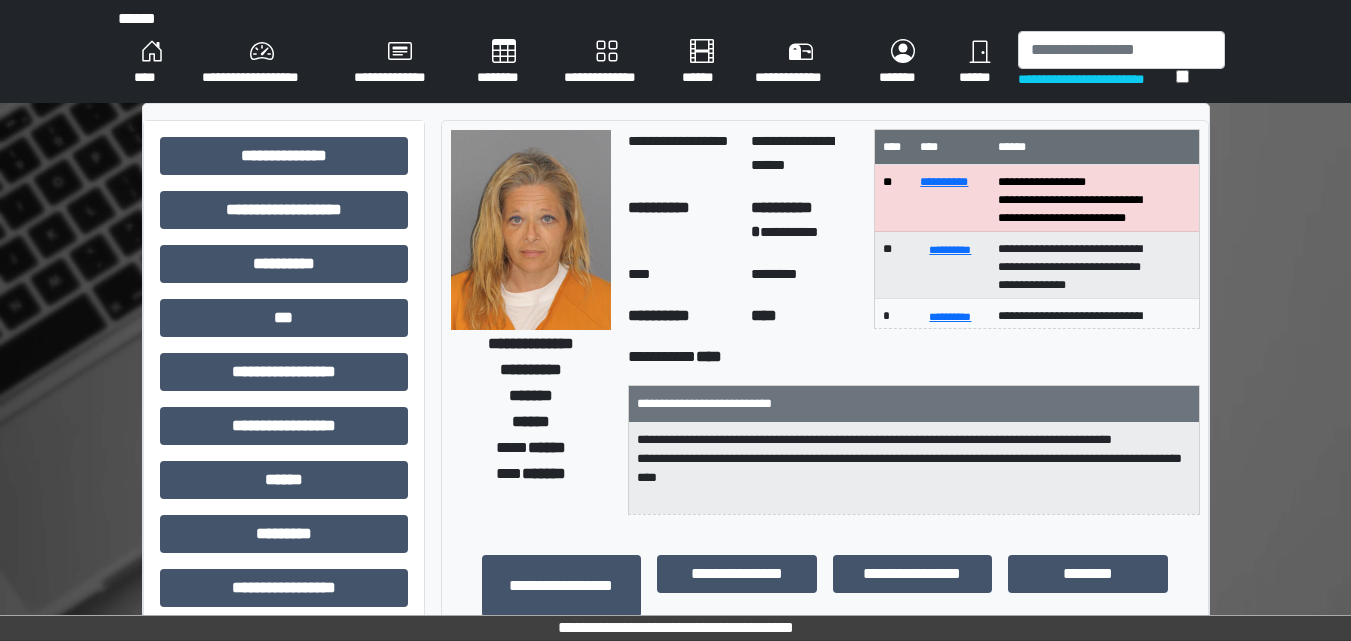 scroll, scrollTop: 0, scrollLeft: 0, axis: both 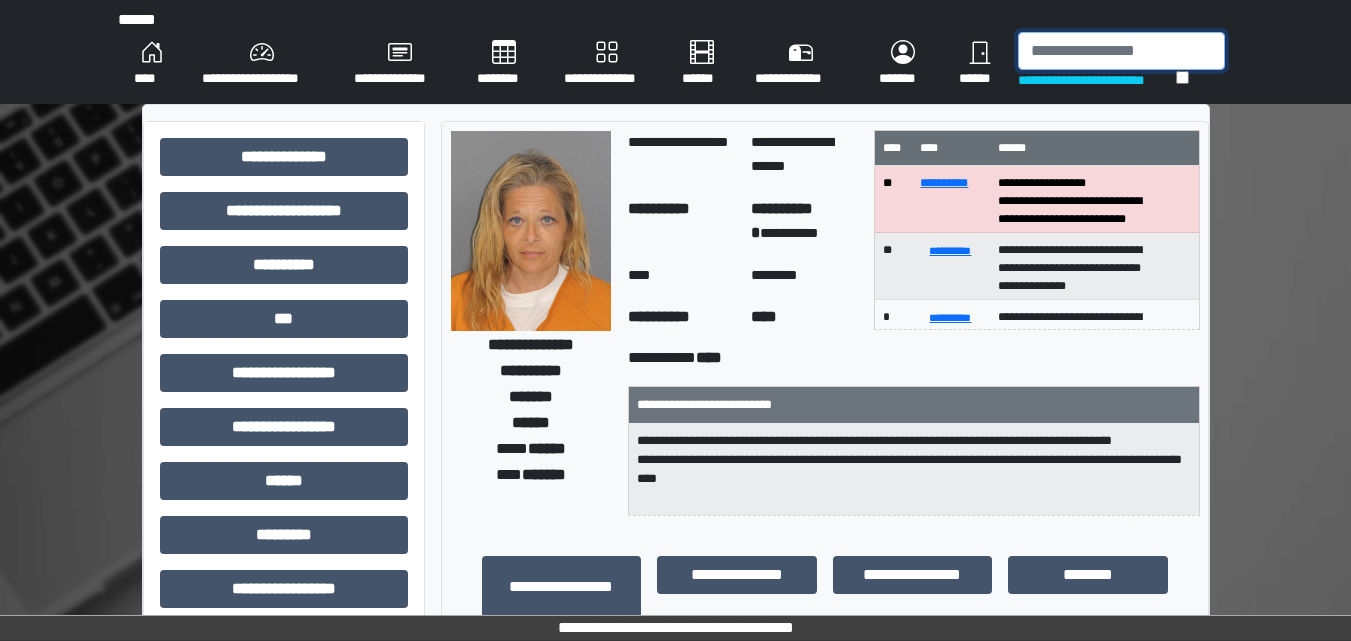 click at bounding box center [1121, 51] 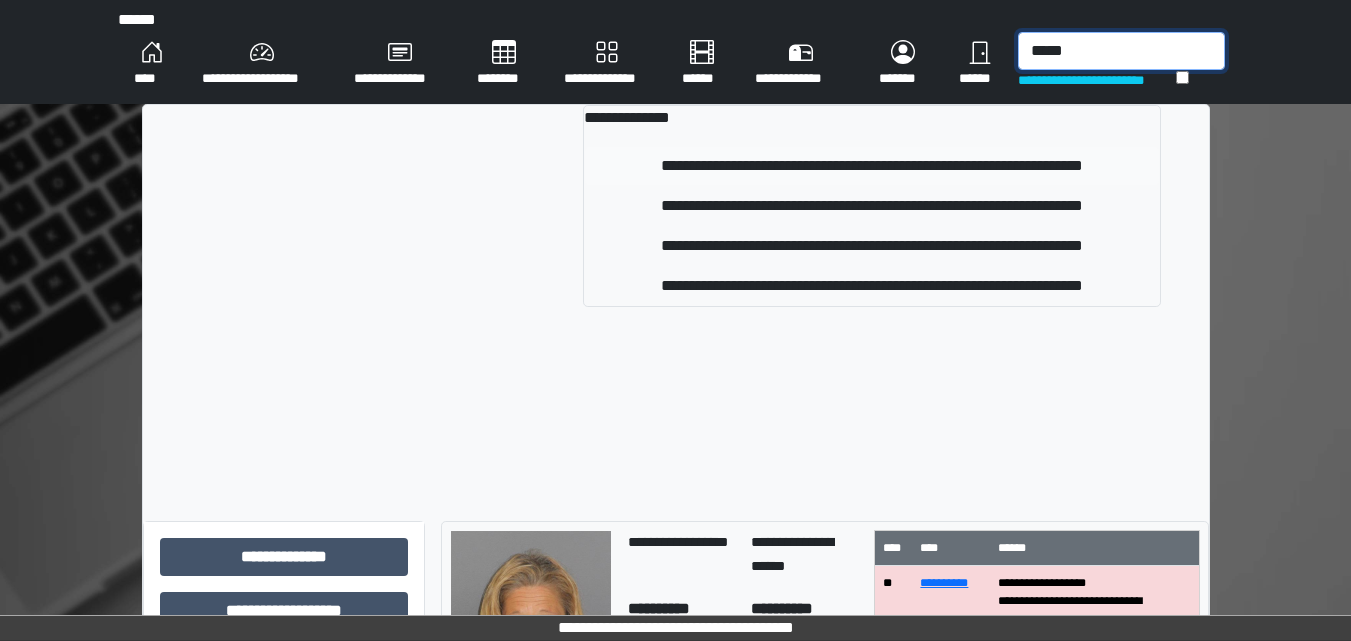 type on "*****" 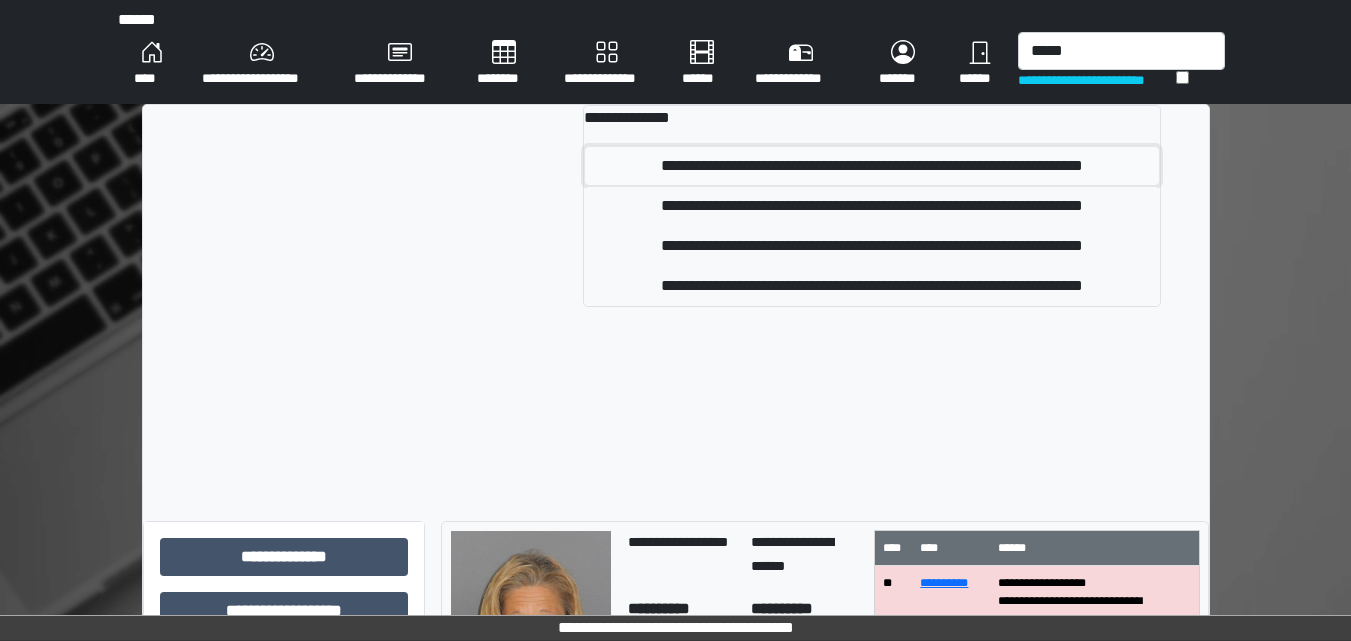 click on "**********" at bounding box center [871, 166] 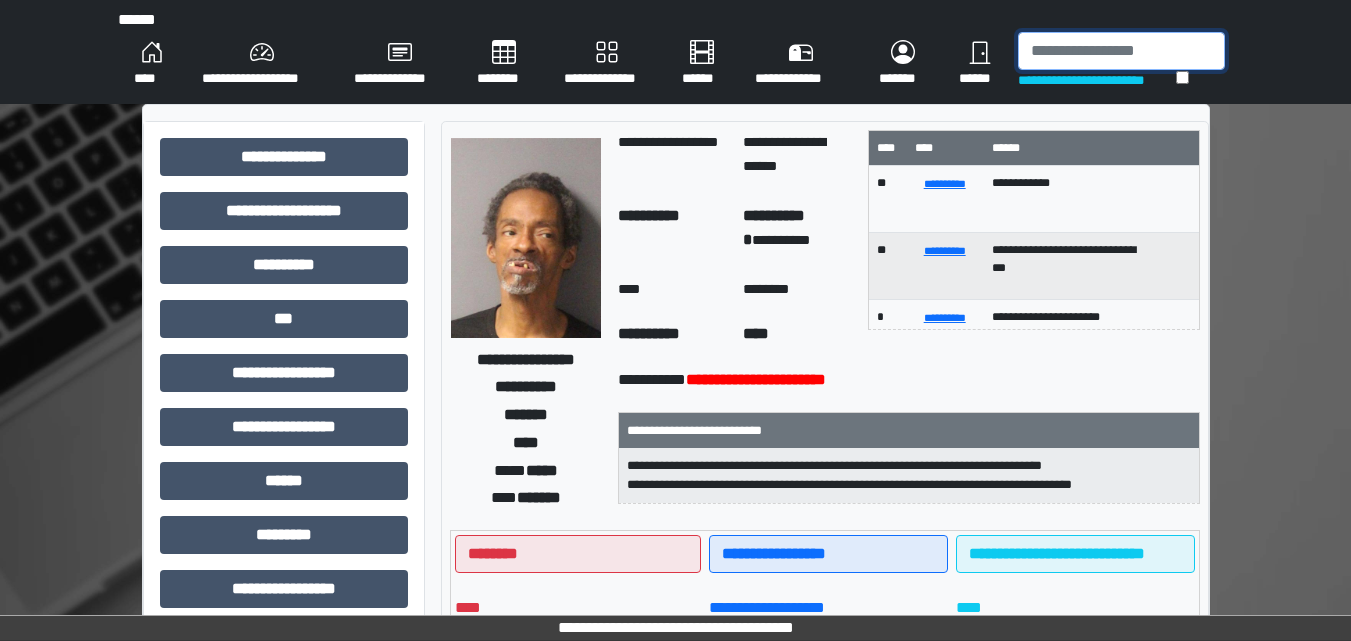 click at bounding box center [1121, 51] 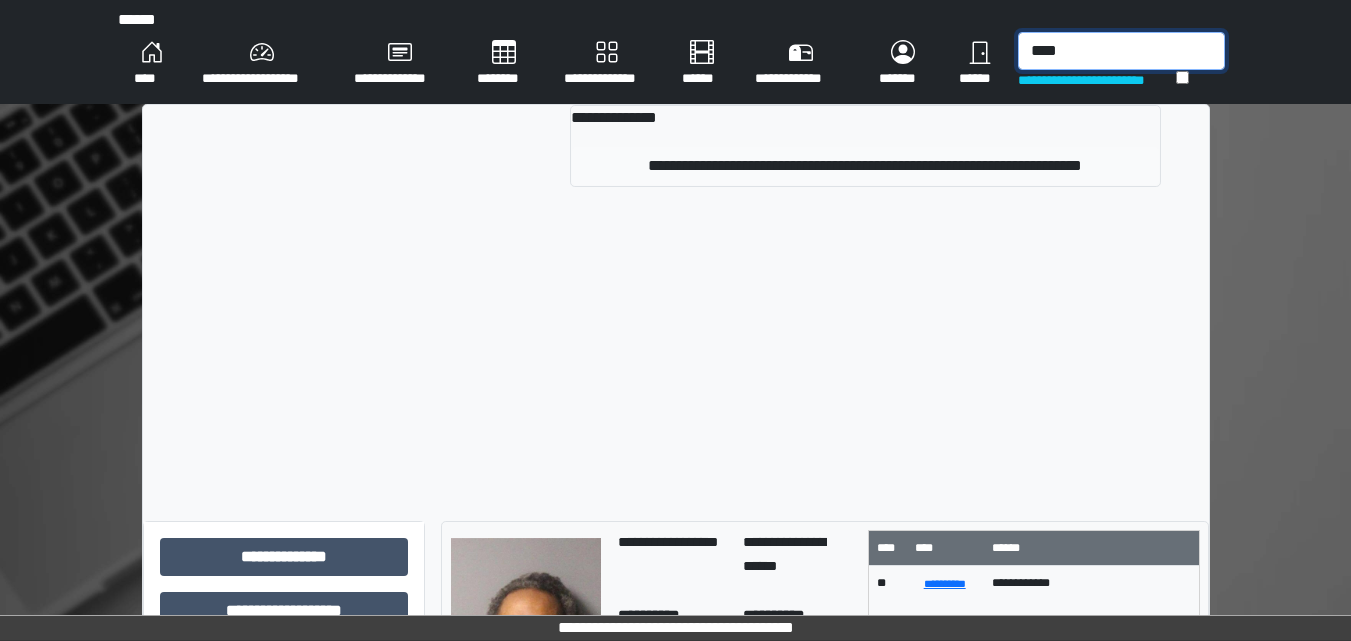 type on "****" 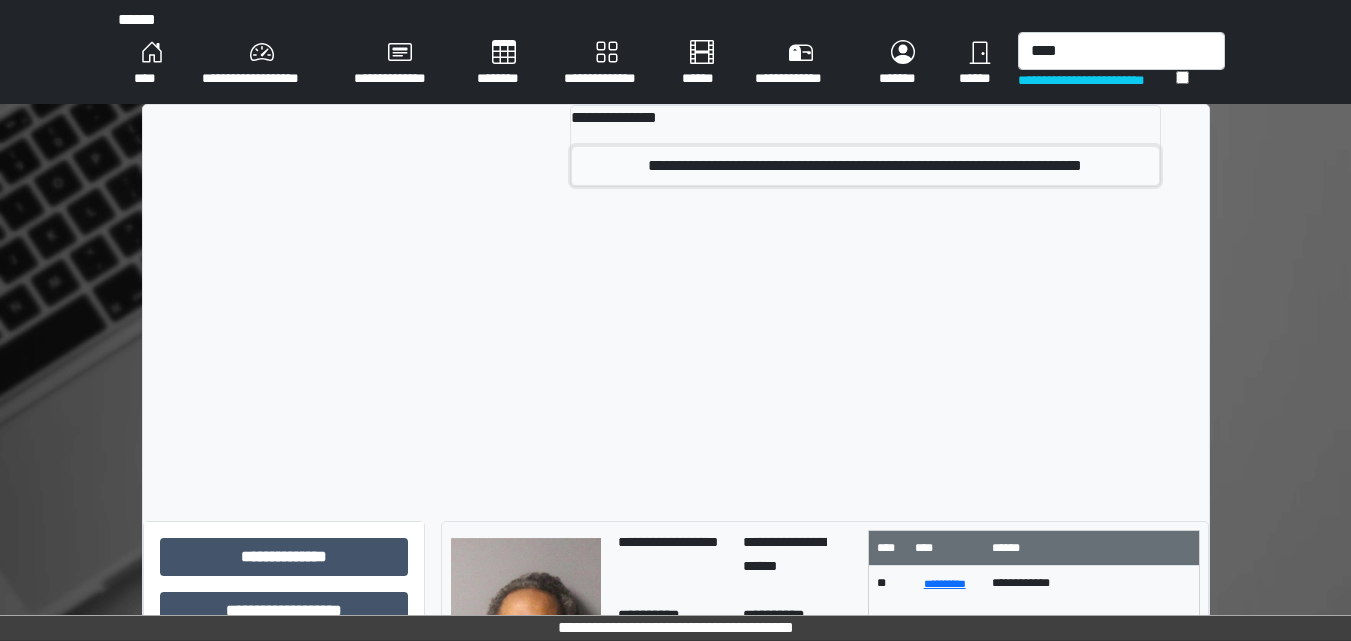 click on "**********" at bounding box center [865, 166] 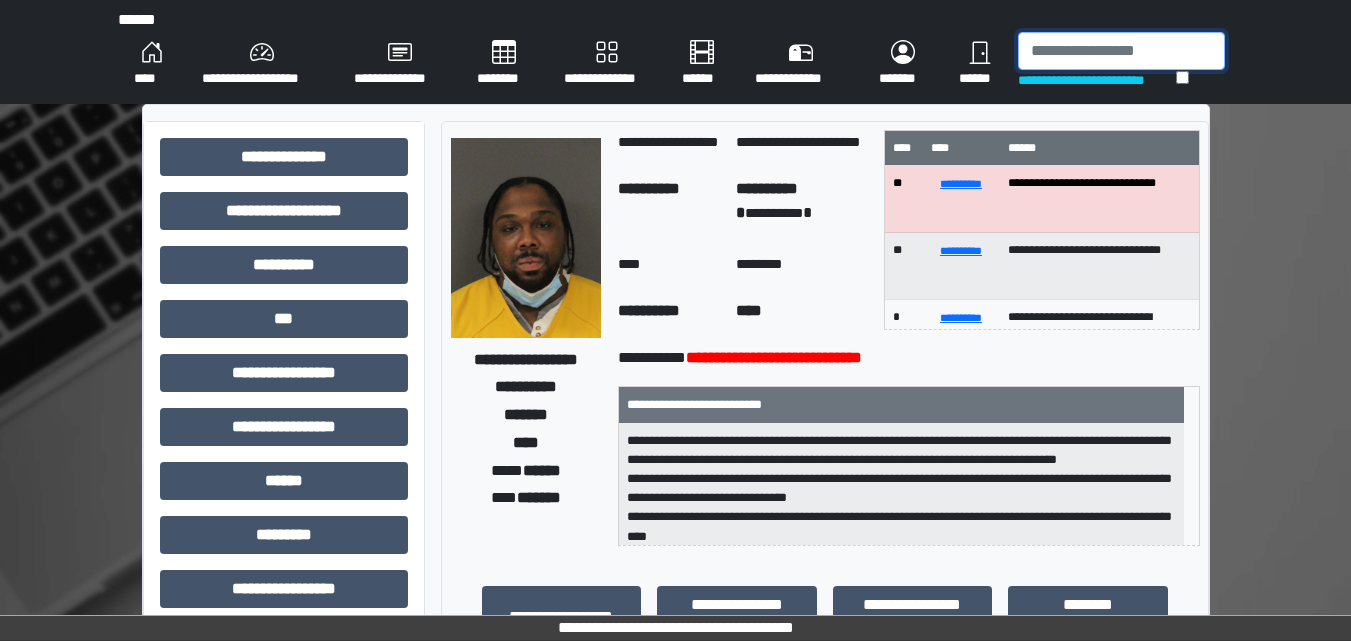 click at bounding box center [1121, 51] 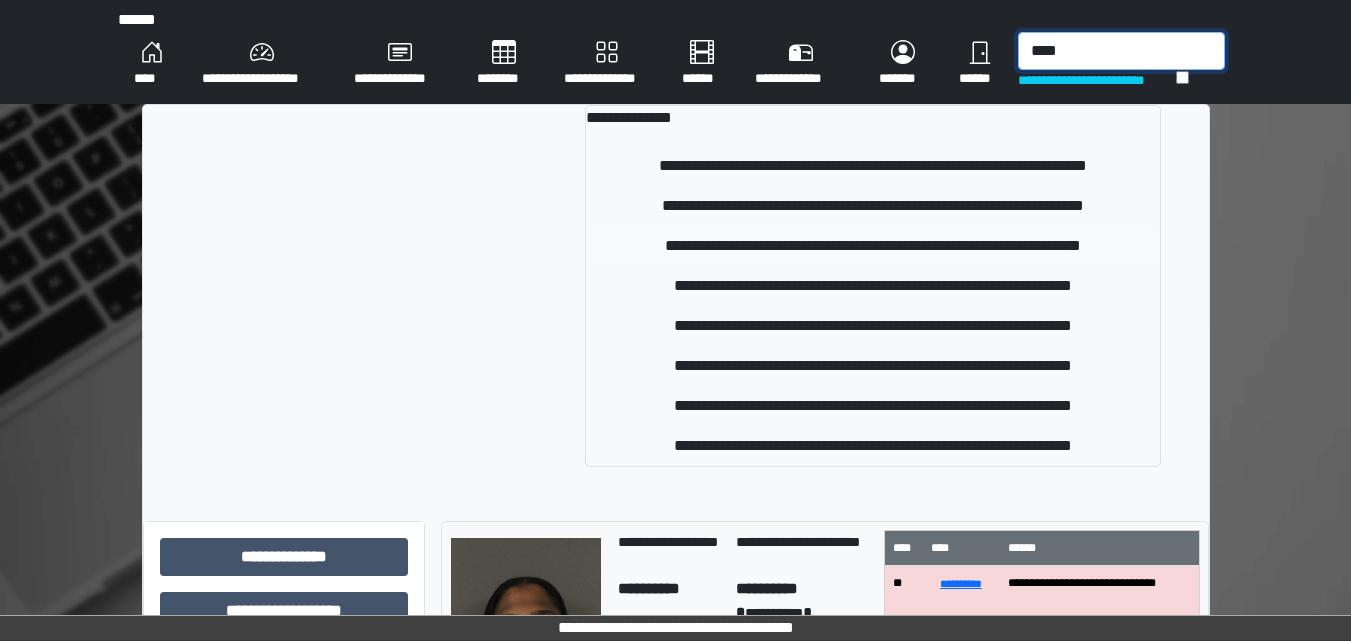 type on "****" 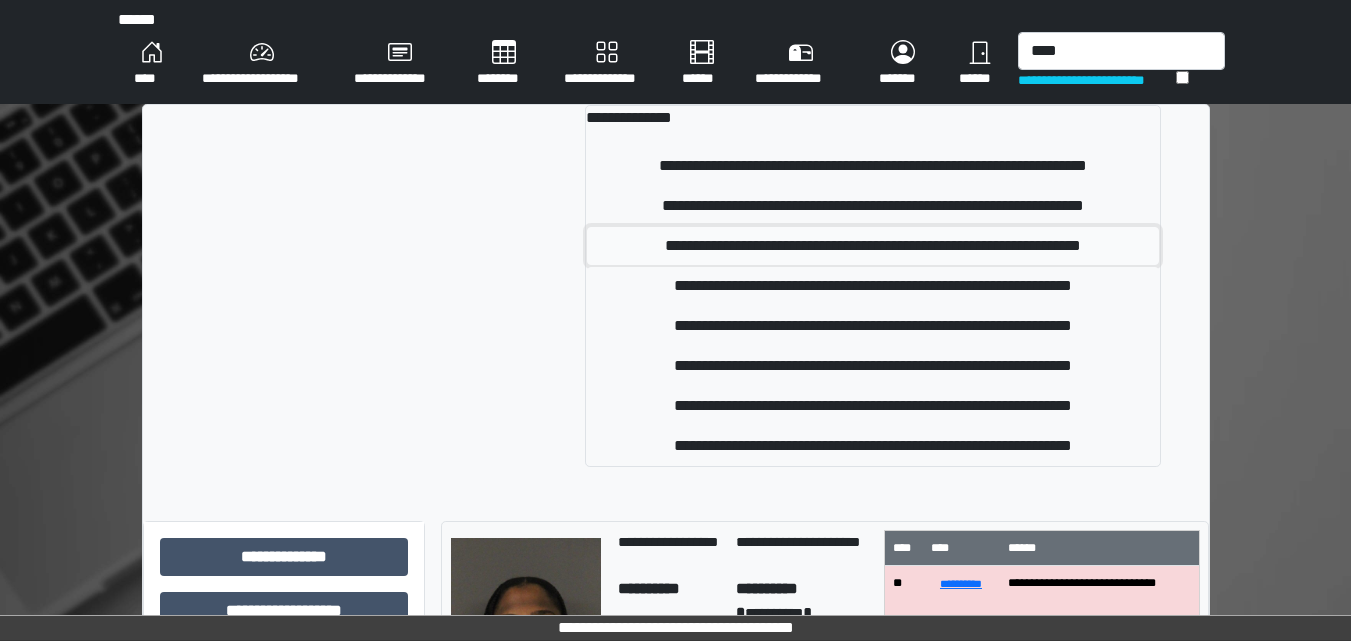 click on "**********" at bounding box center [872, 246] 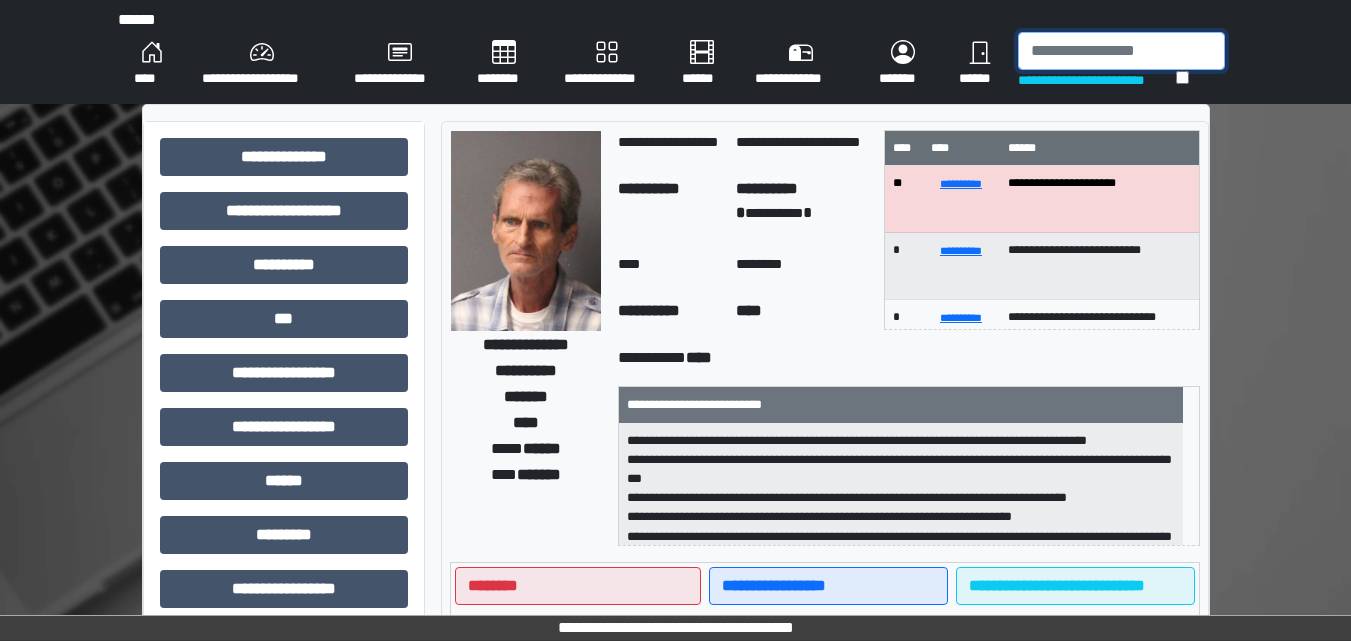 click at bounding box center [1121, 51] 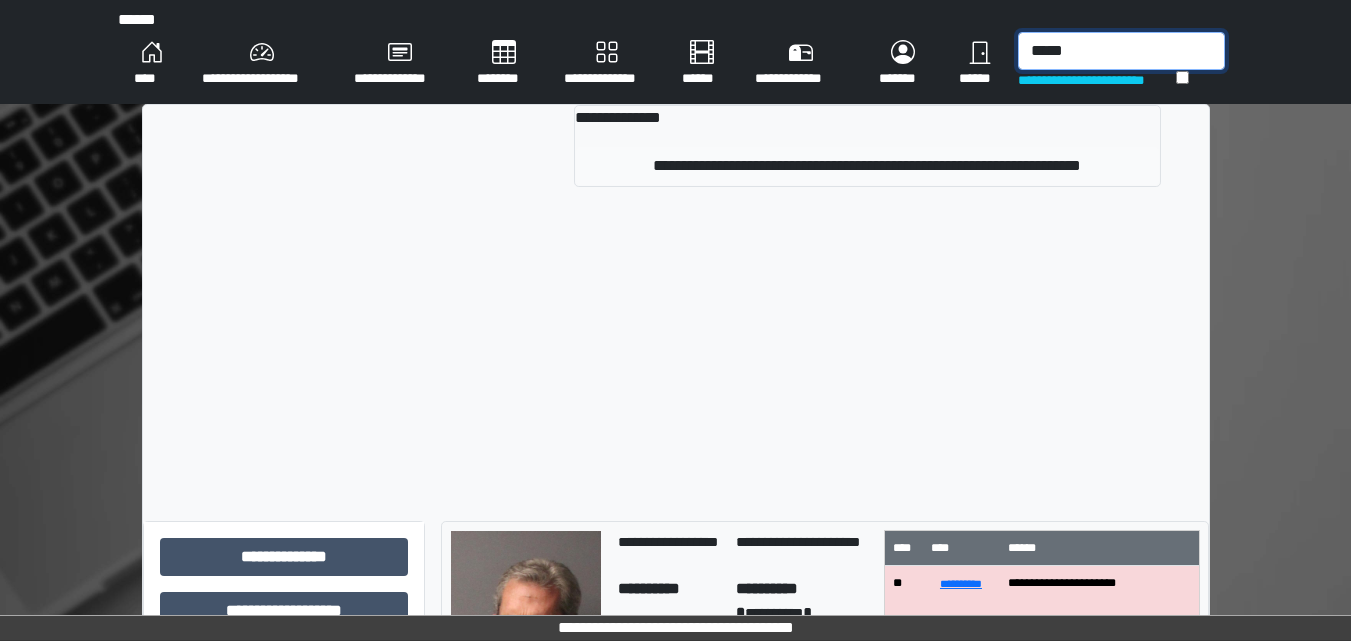 type on "*****" 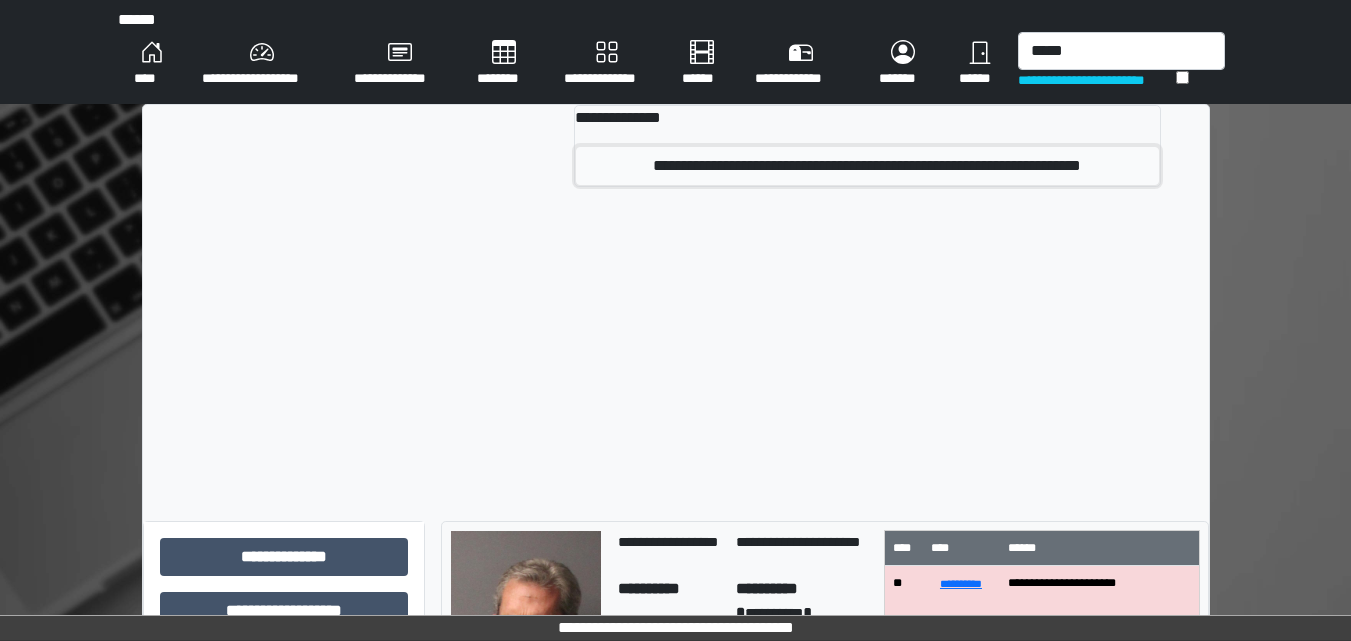 click on "**********" at bounding box center (867, 166) 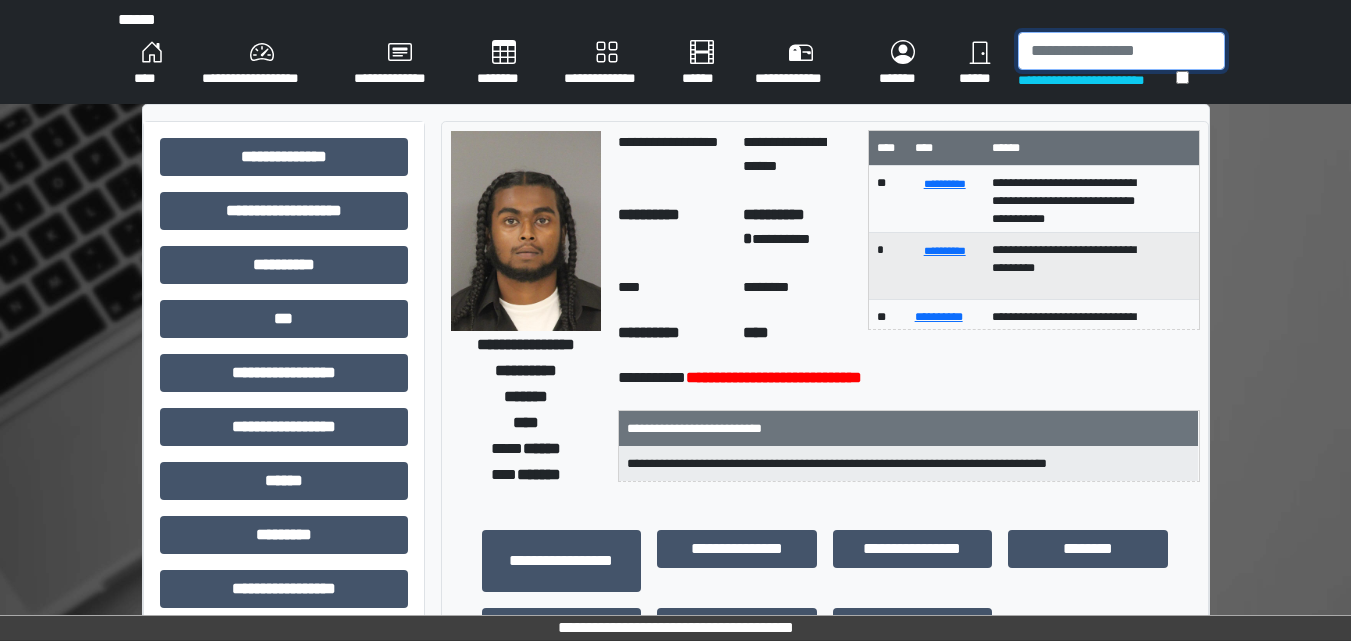 click at bounding box center [1121, 51] 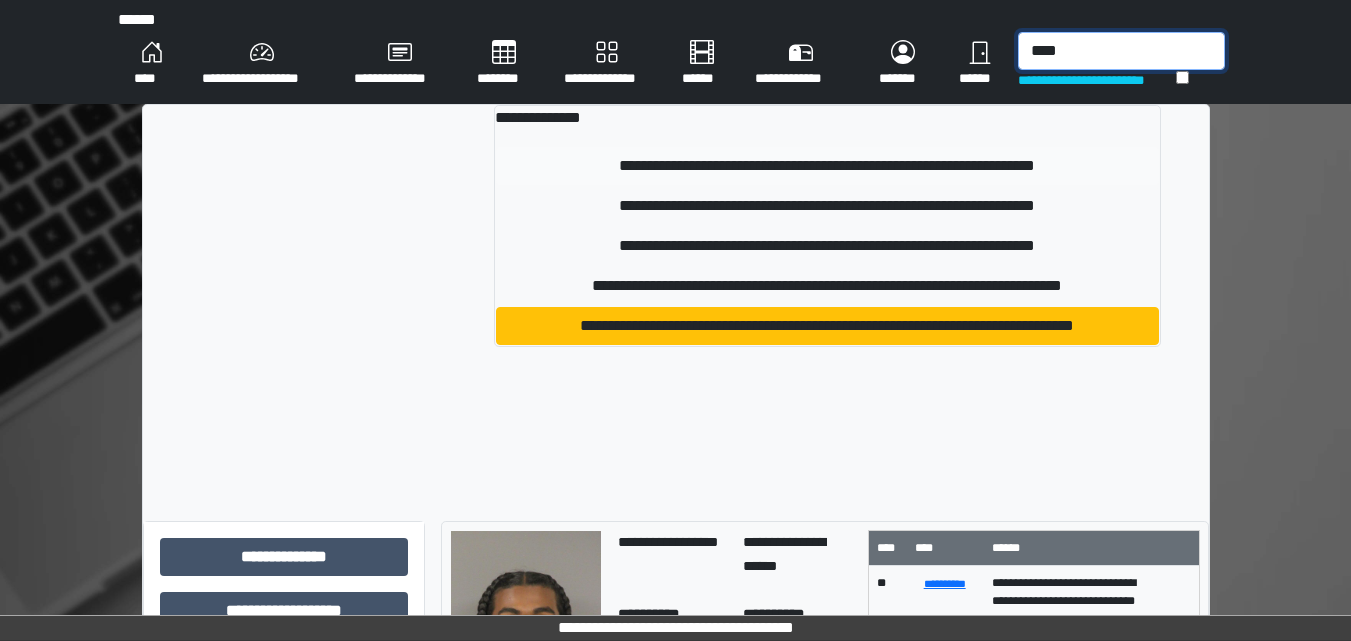 type on "****" 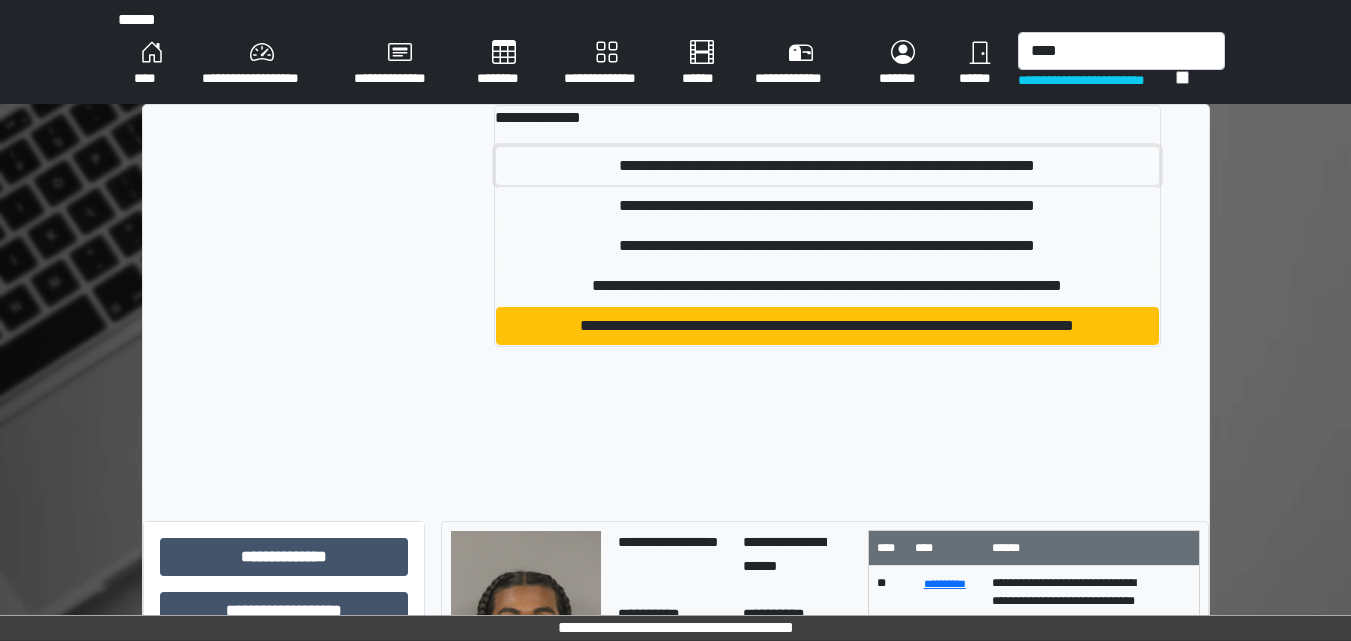 click on "**********" at bounding box center (827, 166) 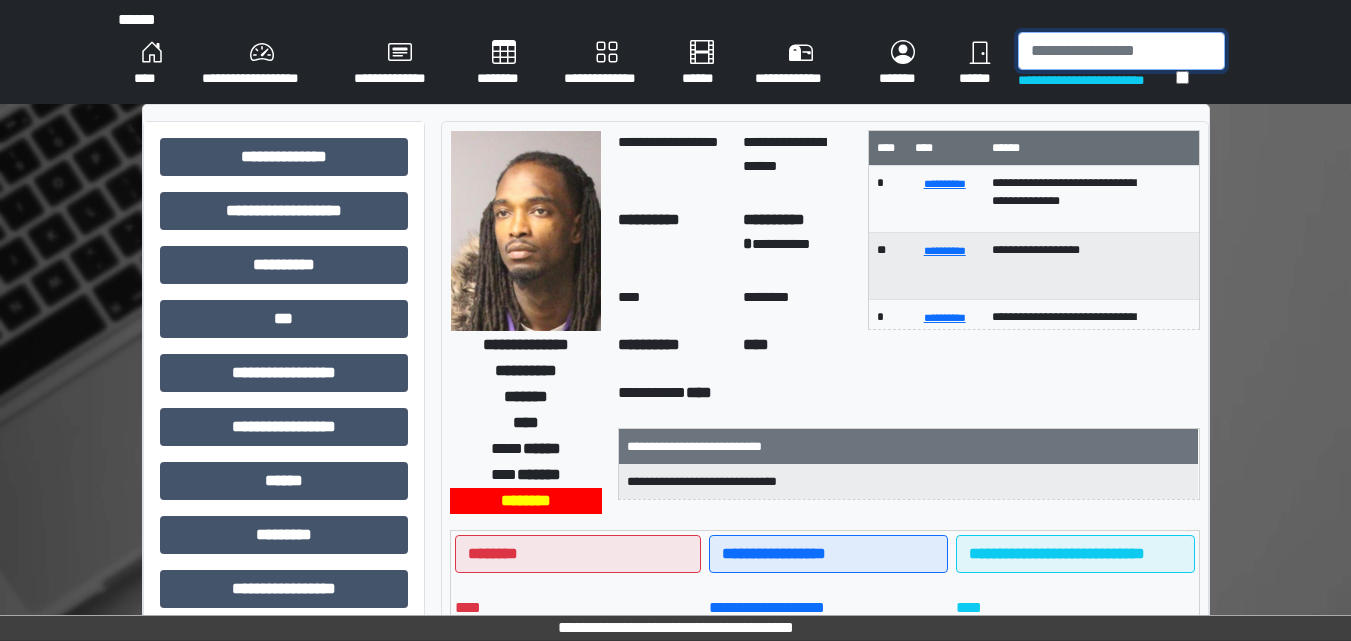click at bounding box center (1121, 51) 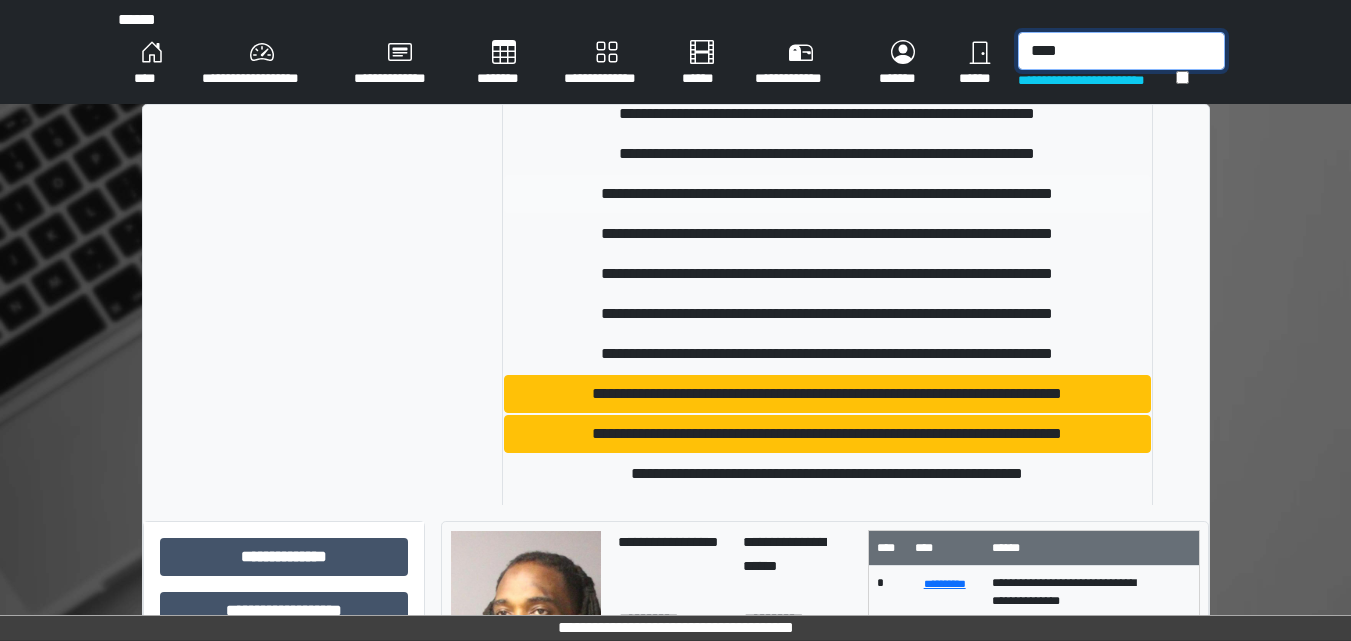 scroll, scrollTop: 400, scrollLeft: 0, axis: vertical 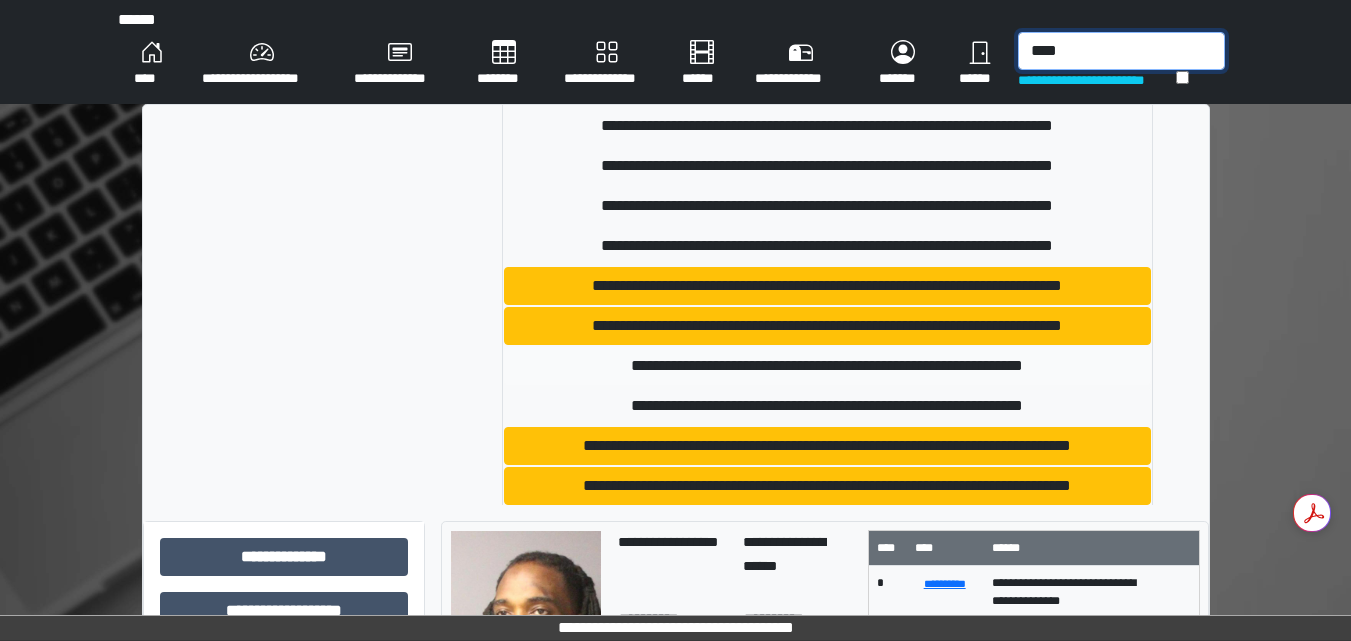 type on "****" 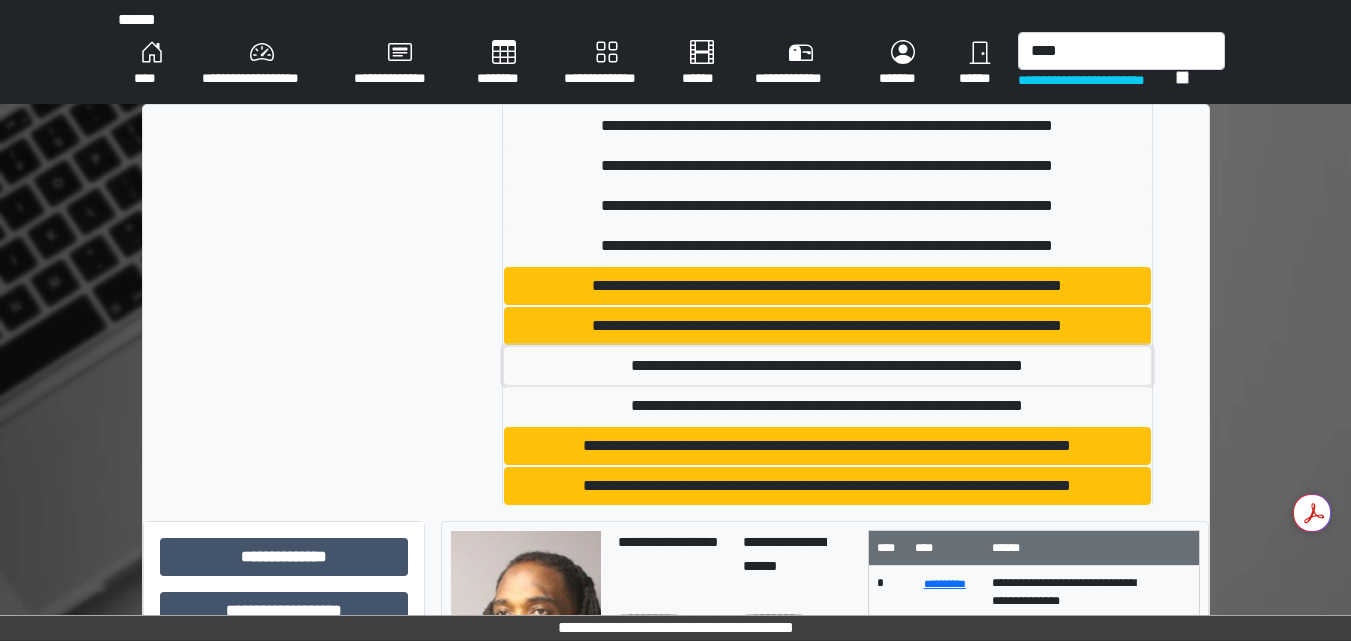 click on "**********" at bounding box center (827, 366) 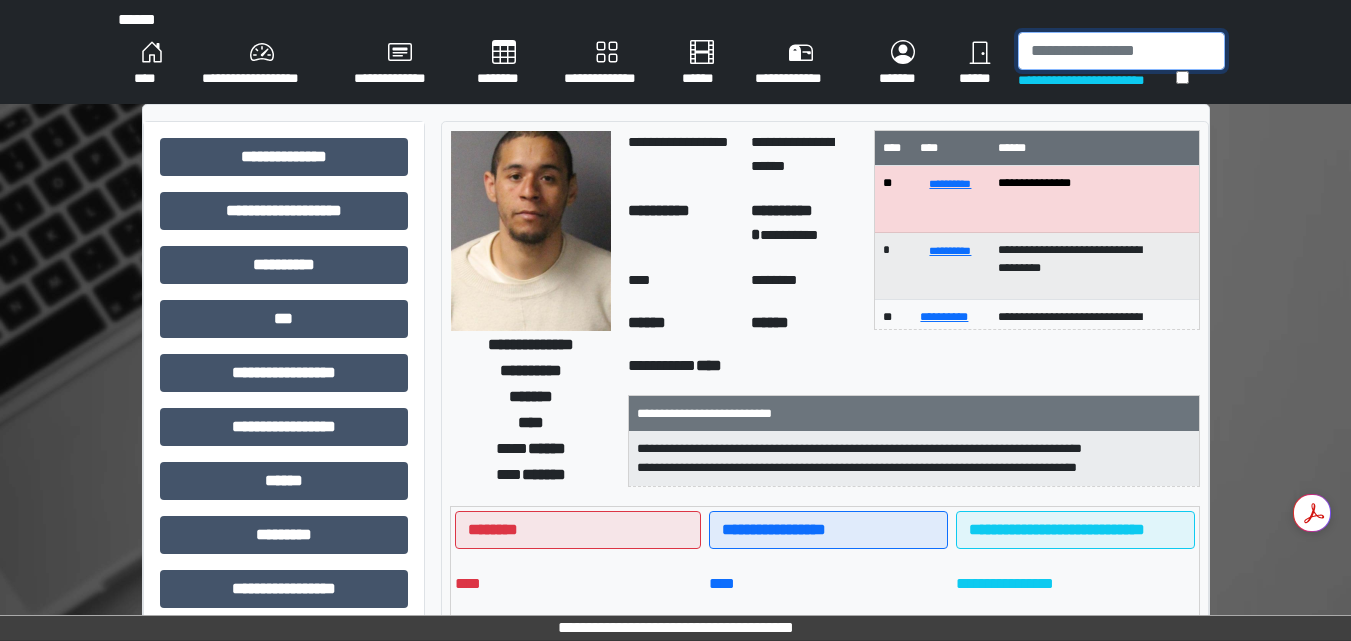 click at bounding box center (1121, 51) 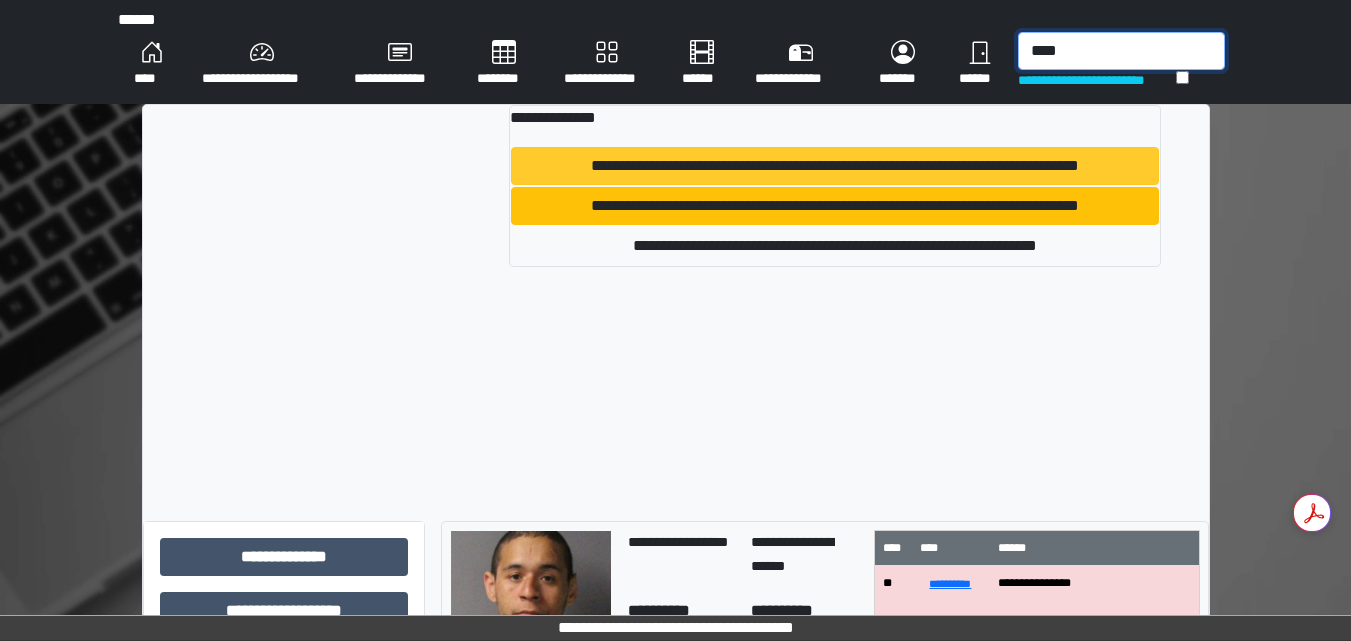 type on "****" 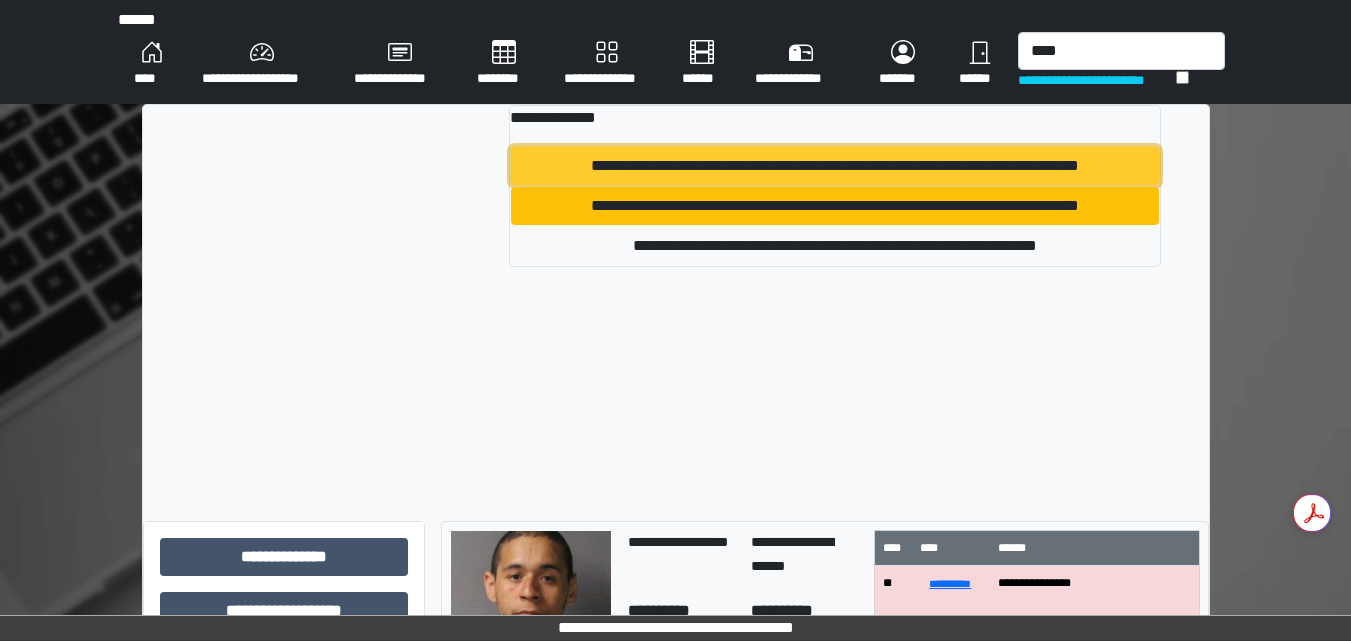 click on "**********" at bounding box center [834, 166] 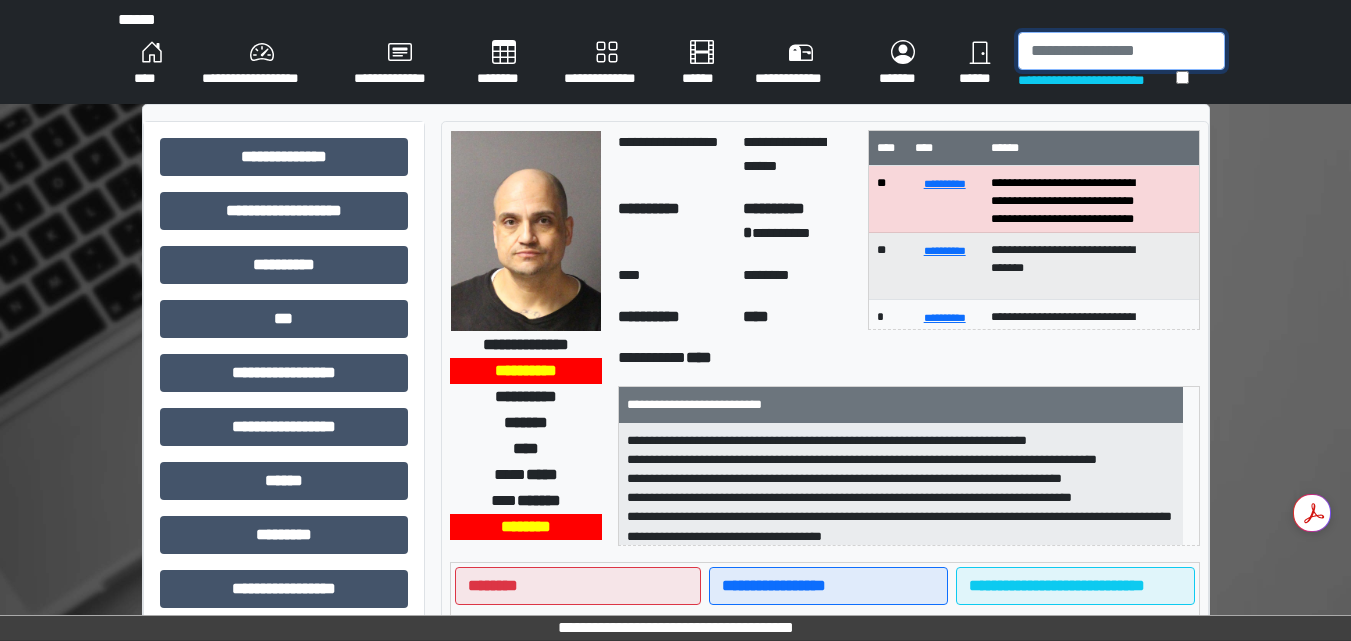 click at bounding box center [1121, 51] 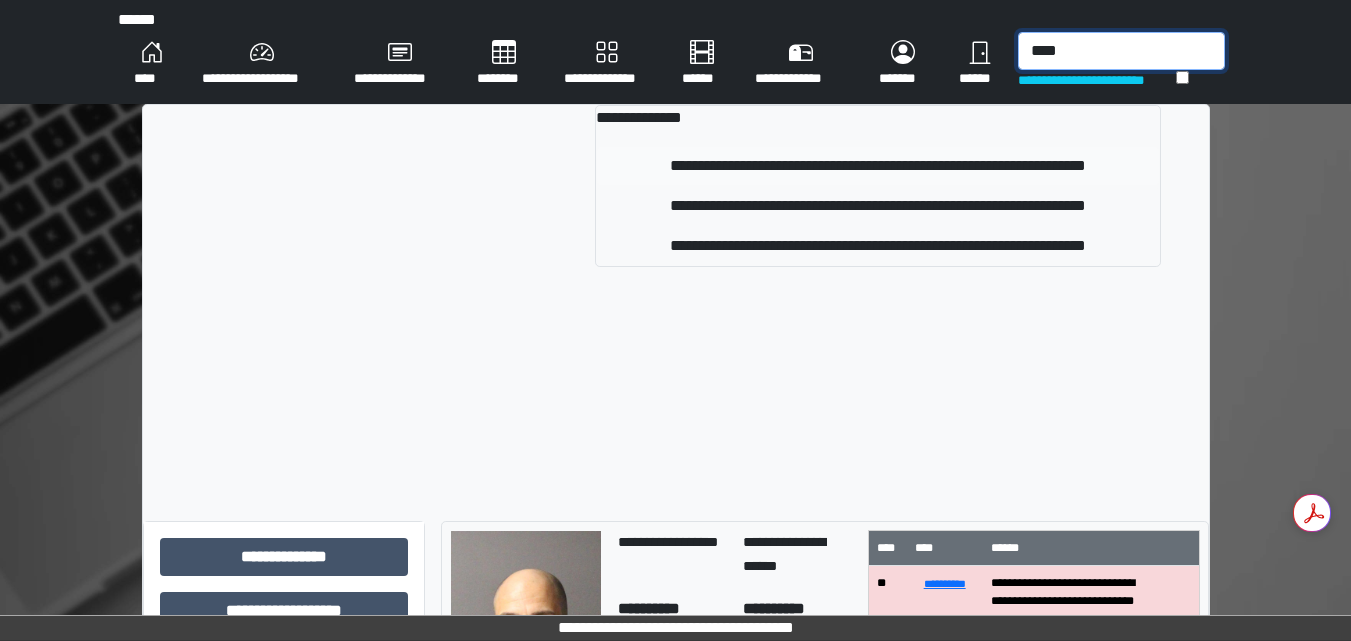 type on "****" 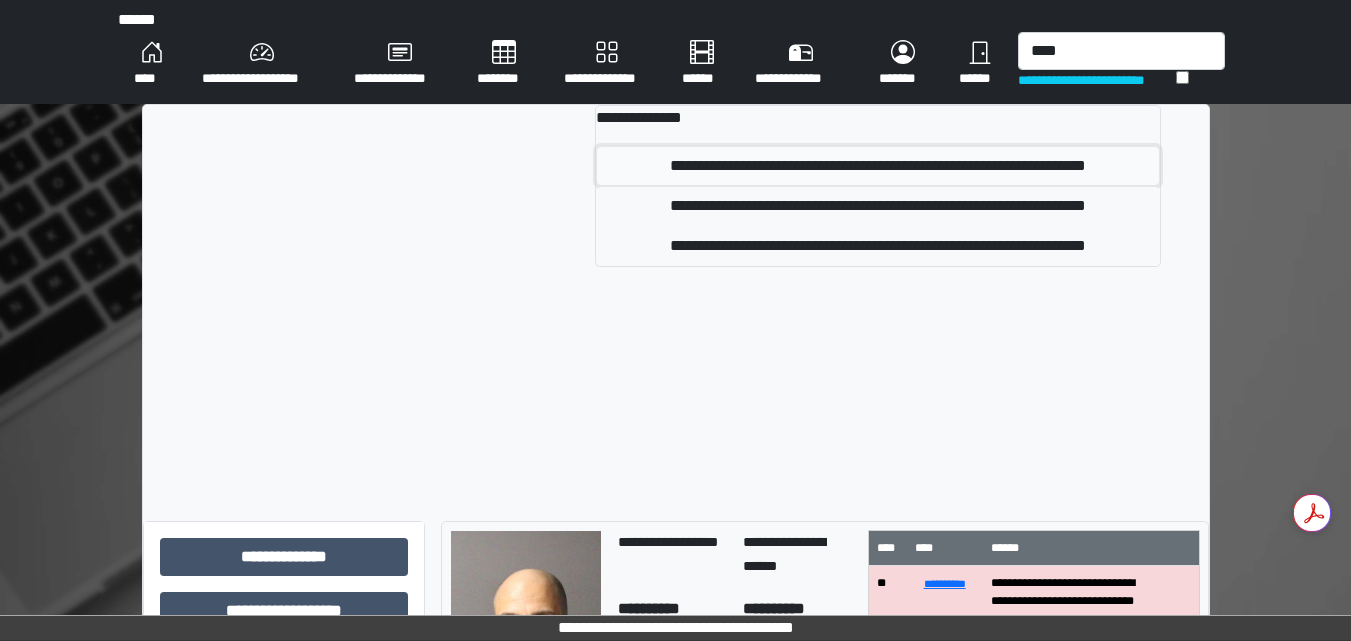 click on "**********" at bounding box center (878, 166) 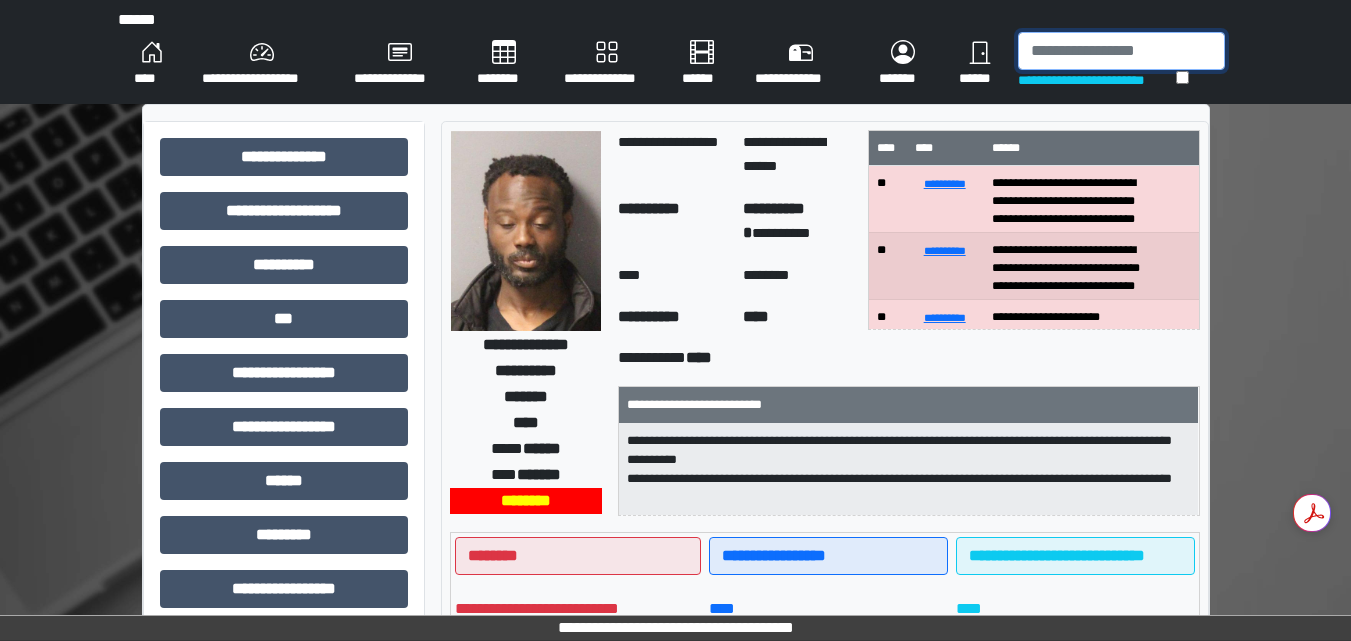 click at bounding box center [1121, 51] 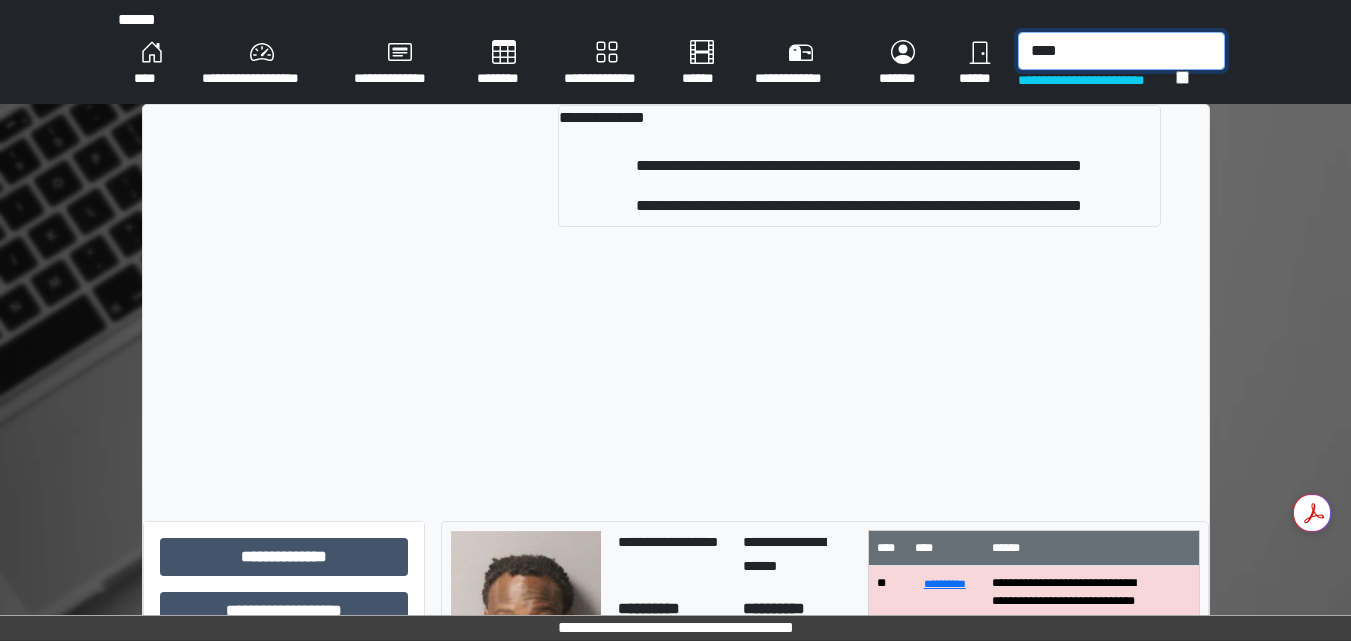 type on "****" 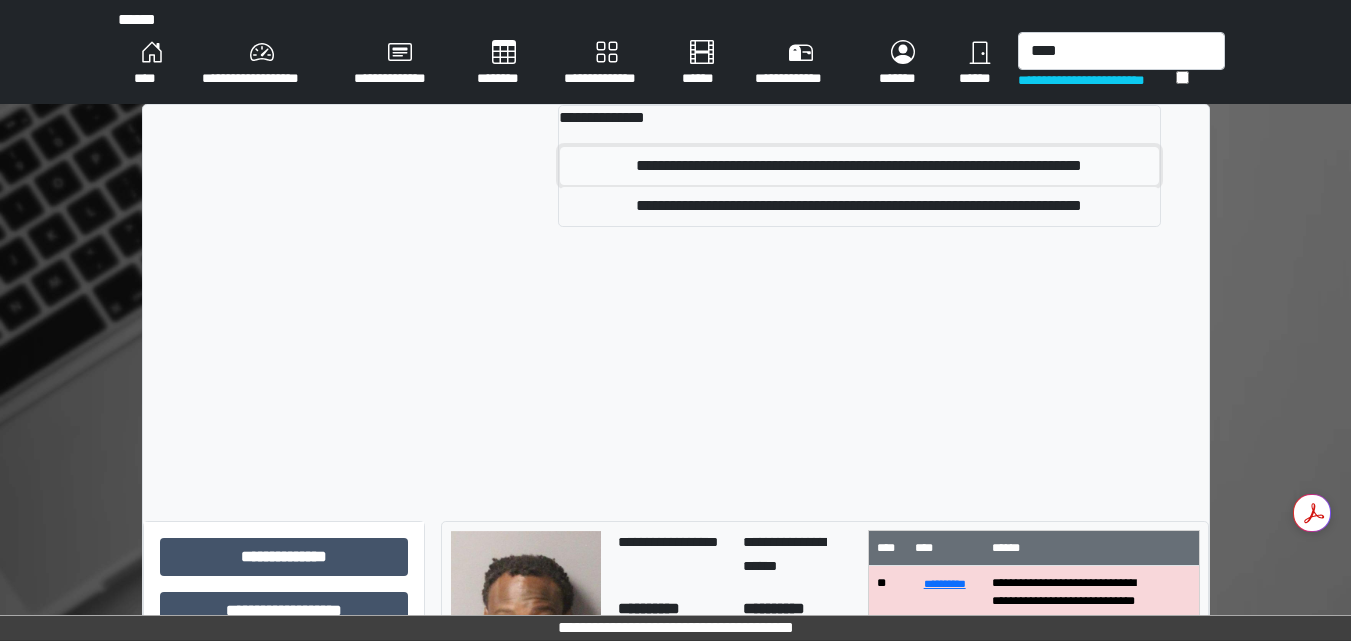 click on "**********" at bounding box center (859, 166) 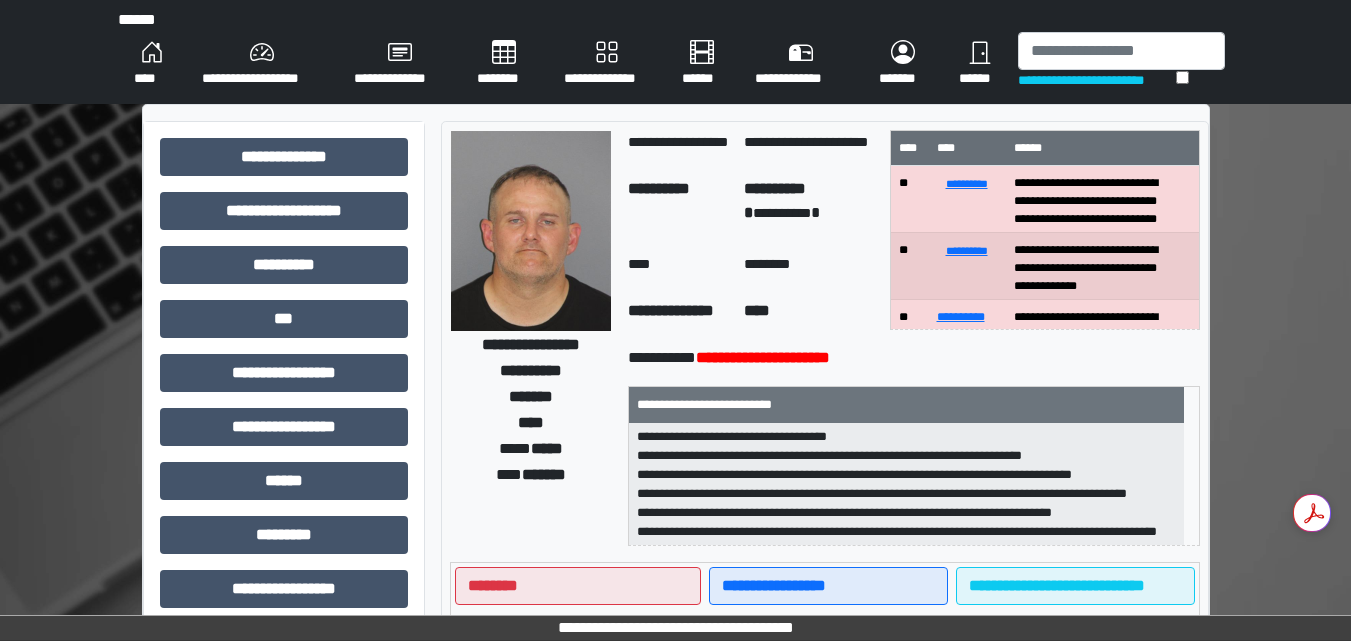 scroll, scrollTop: 178, scrollLeft: 0, axis: vertical 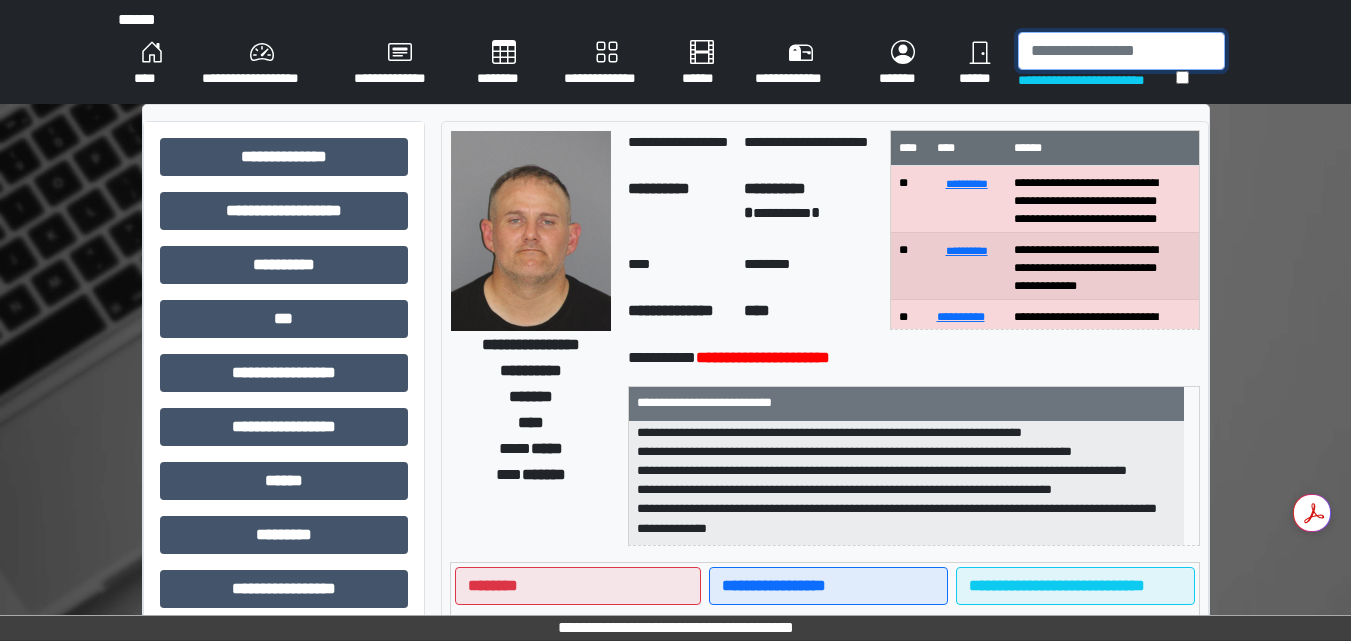 click at bounding box center [1121, 51] 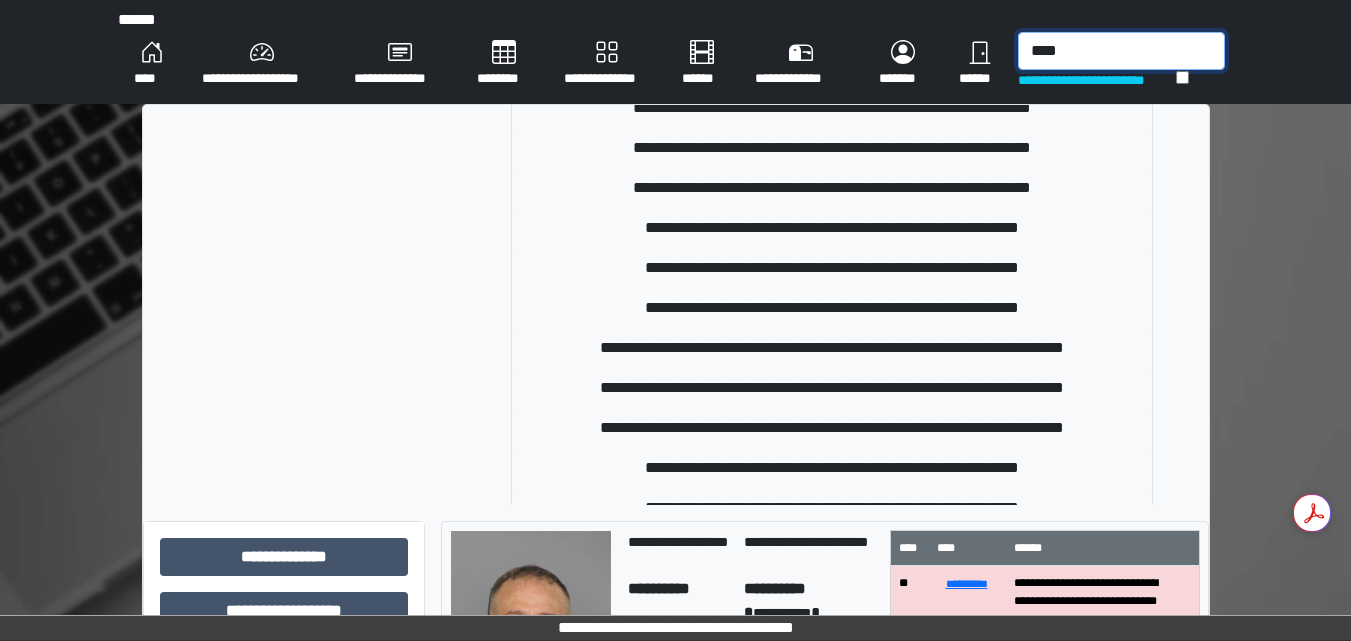 scroll, scrollTop: 0, scrollLeft: 0, axis: both 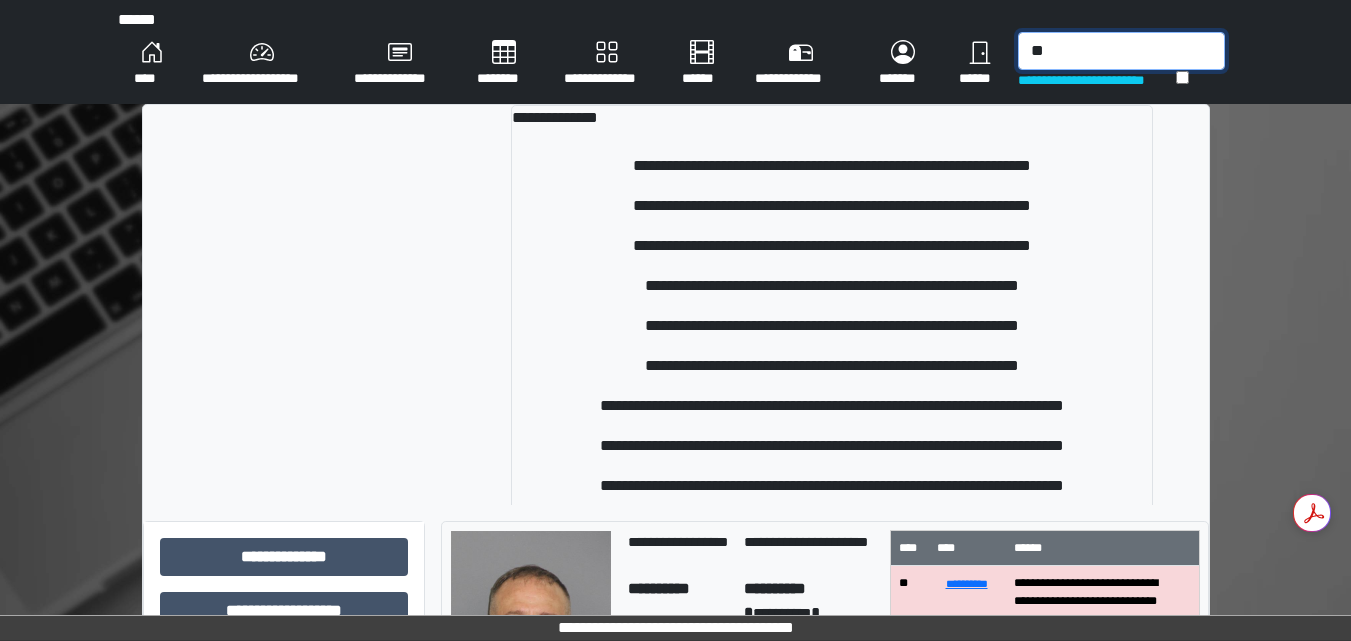 type on "*" 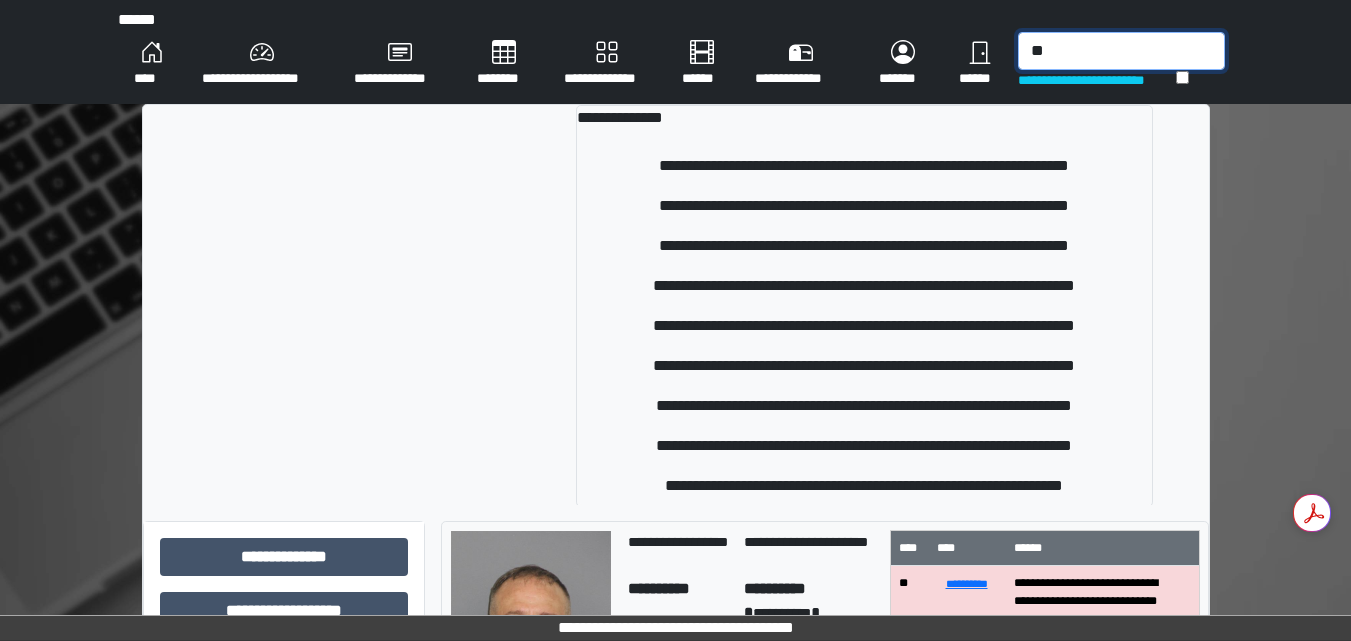 type on "*" 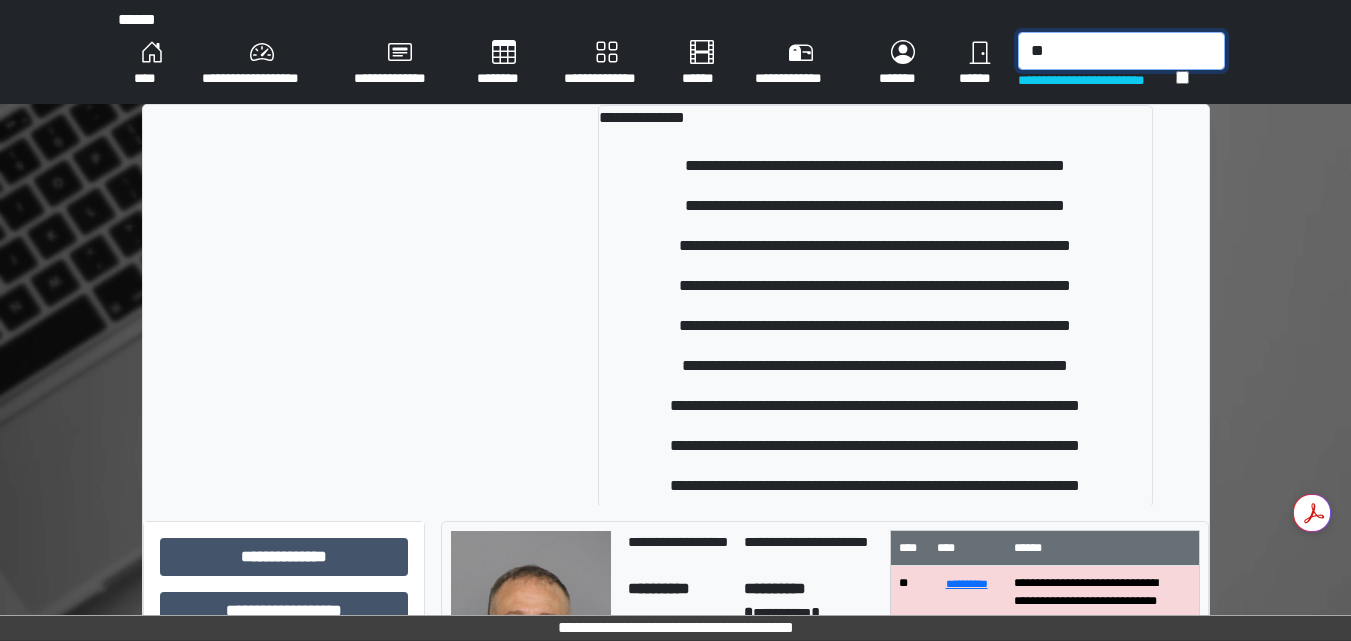 type on "*" 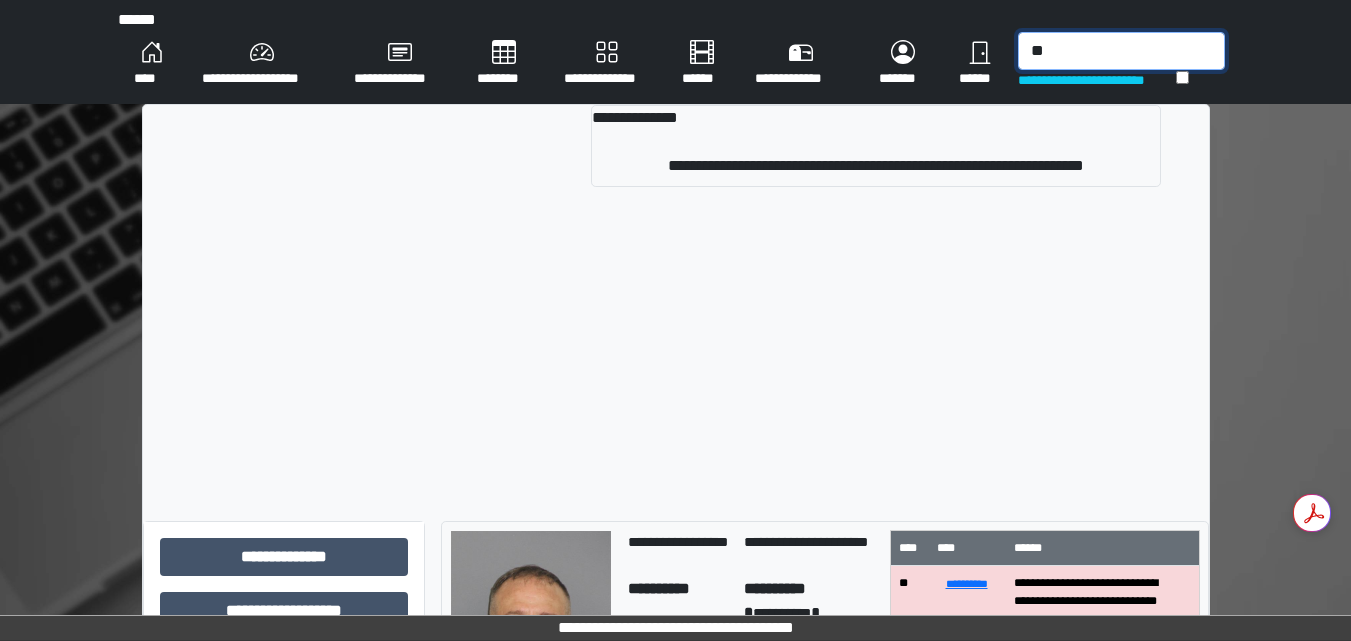 type on "*" 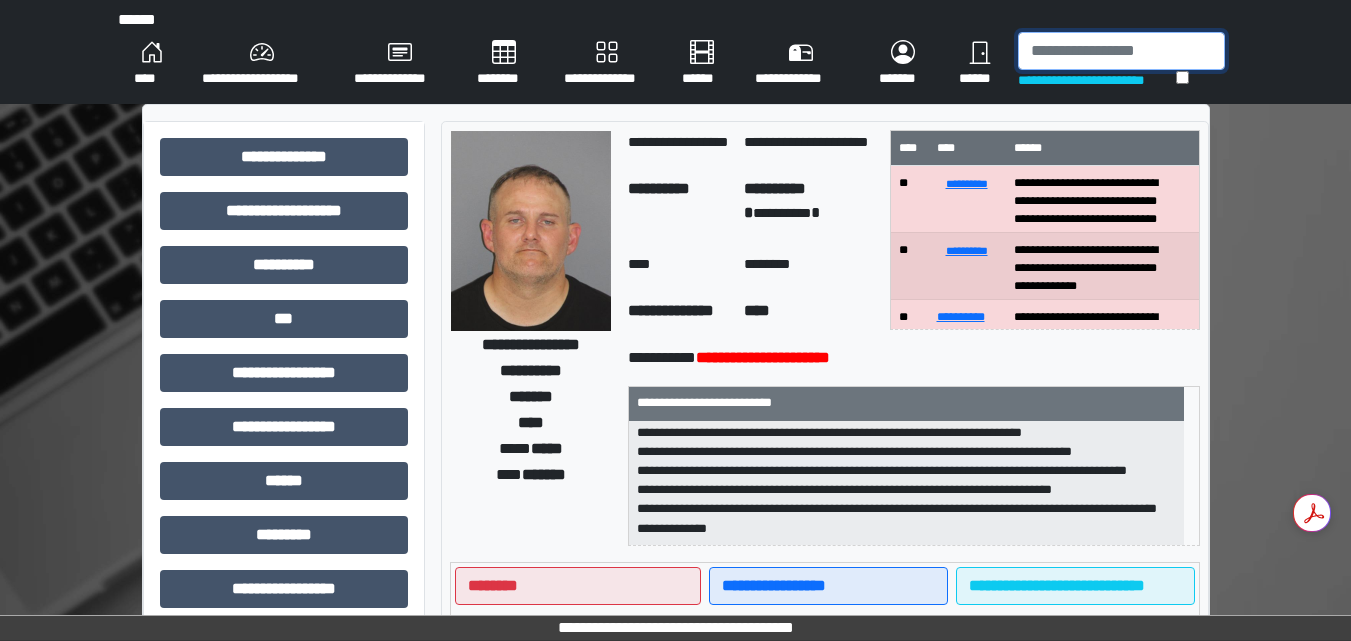 click at bounding box center [1121, 51] 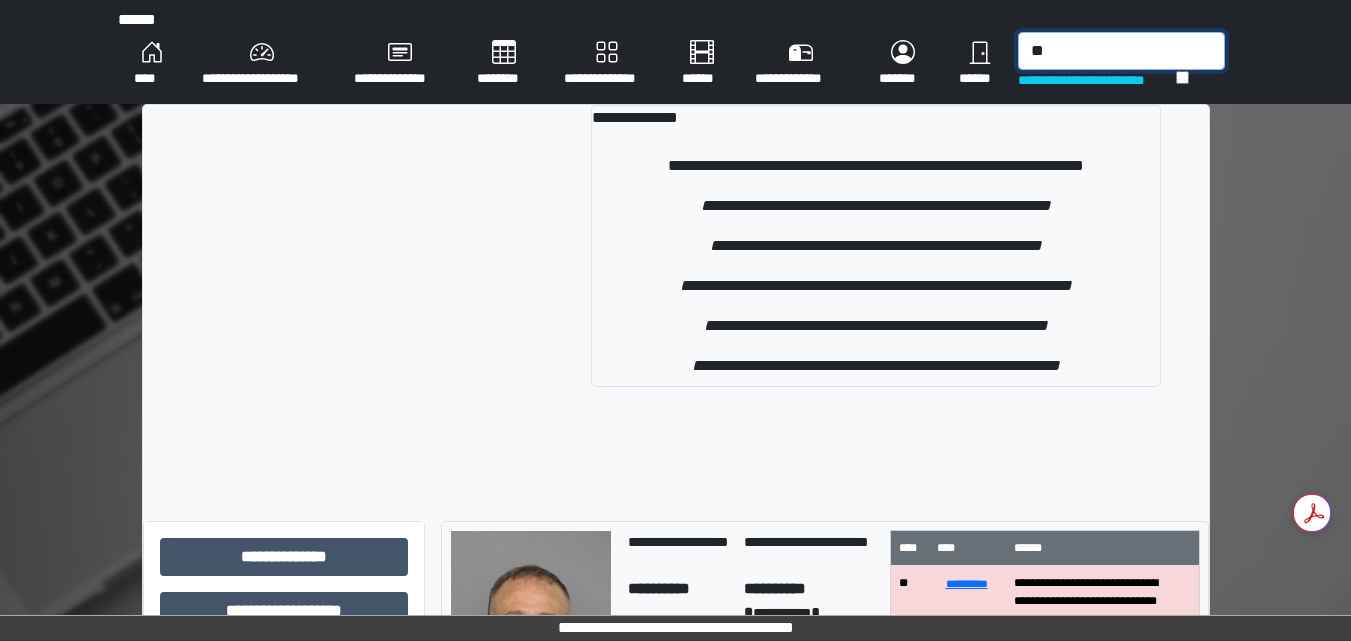 type on "*" 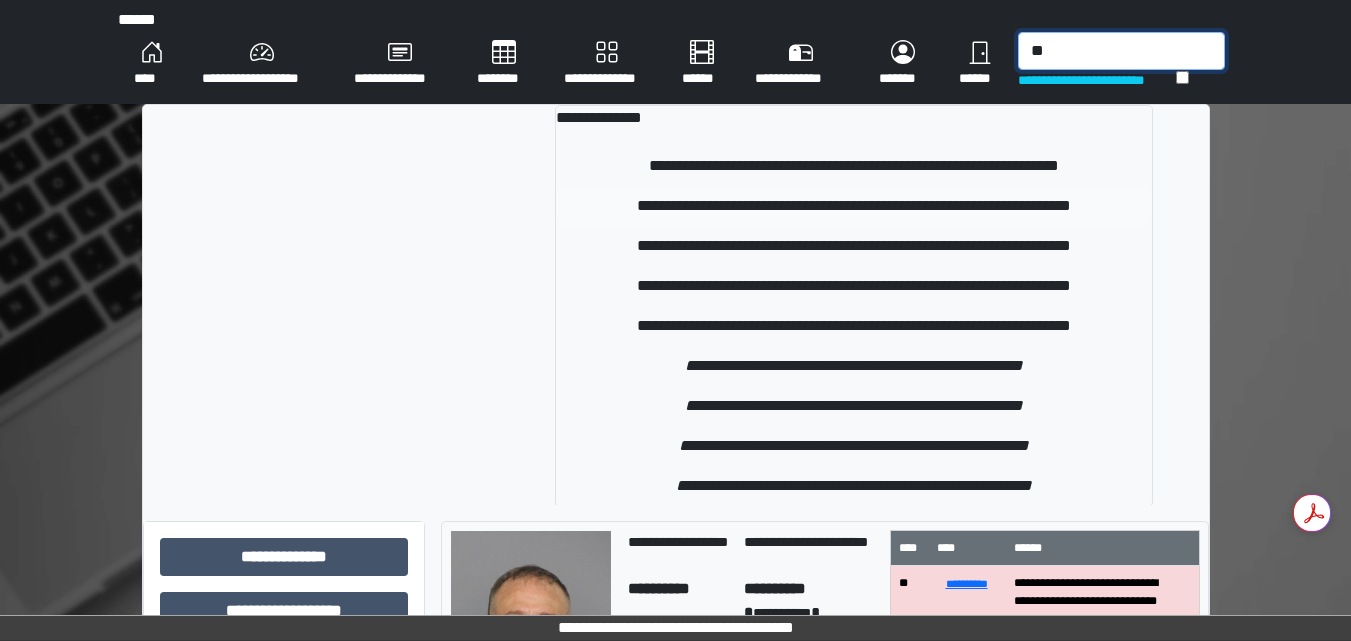 type on "*" 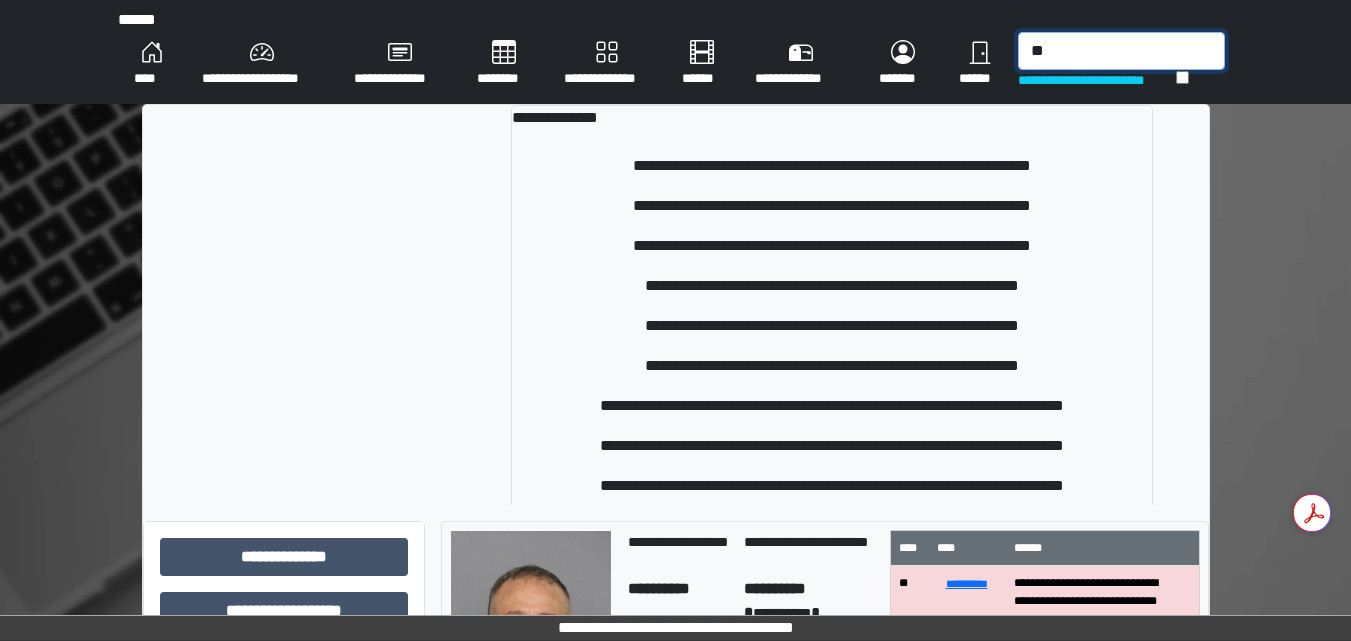 type on "*" 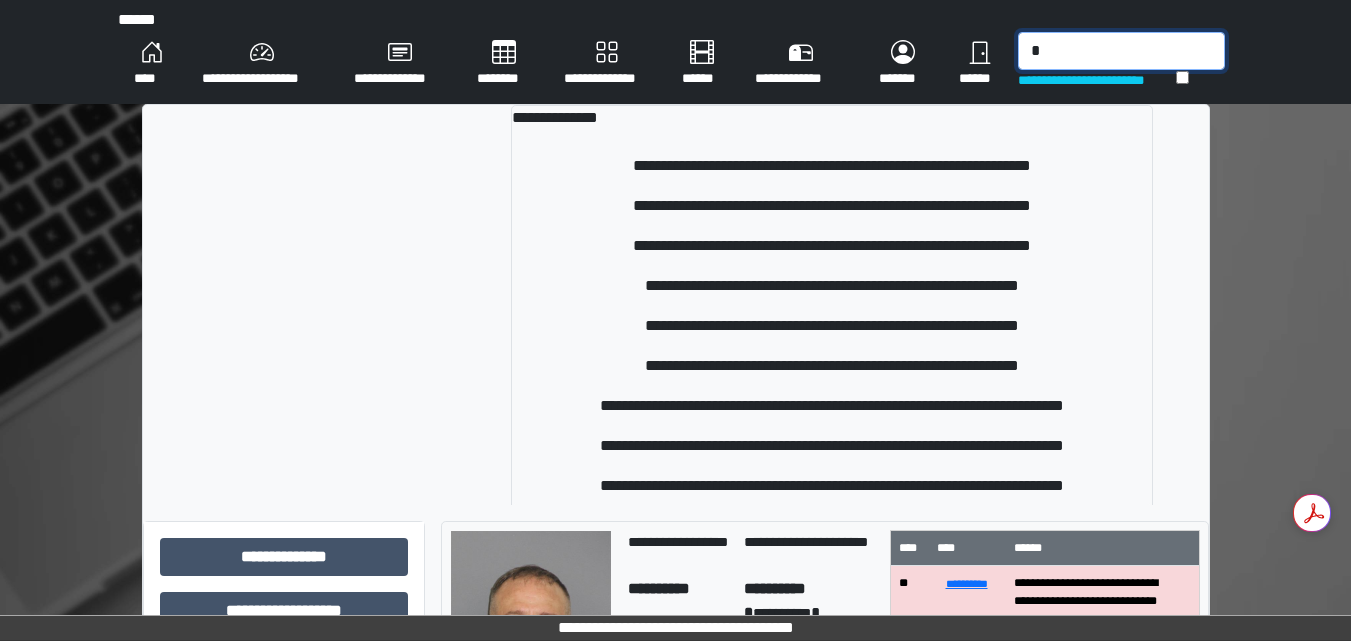 type 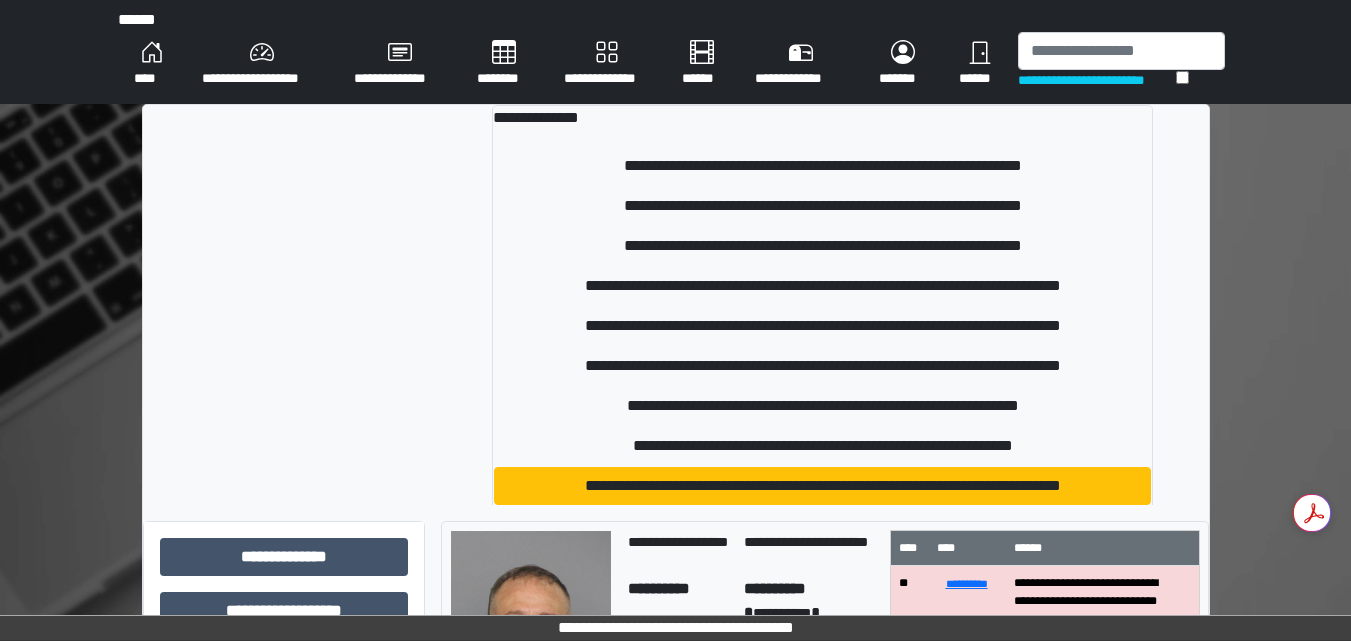 click on "**********" at bounding box center [1121, 64] 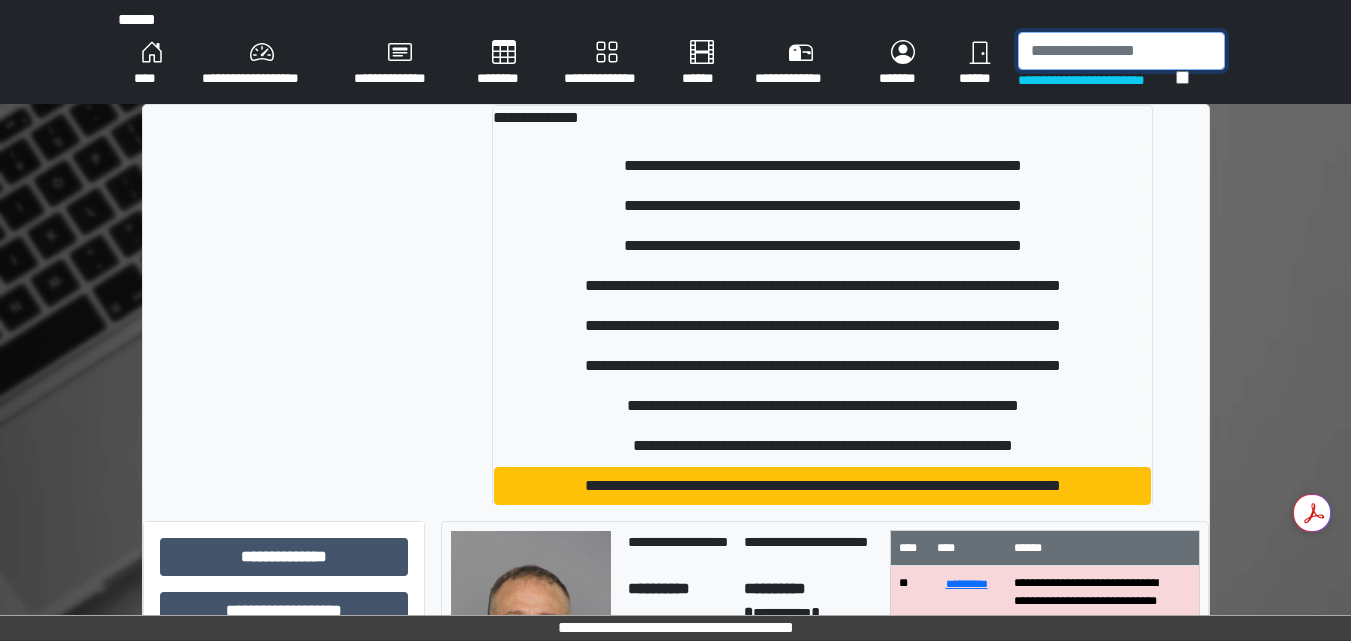 click at bounding box center [1121, 51] 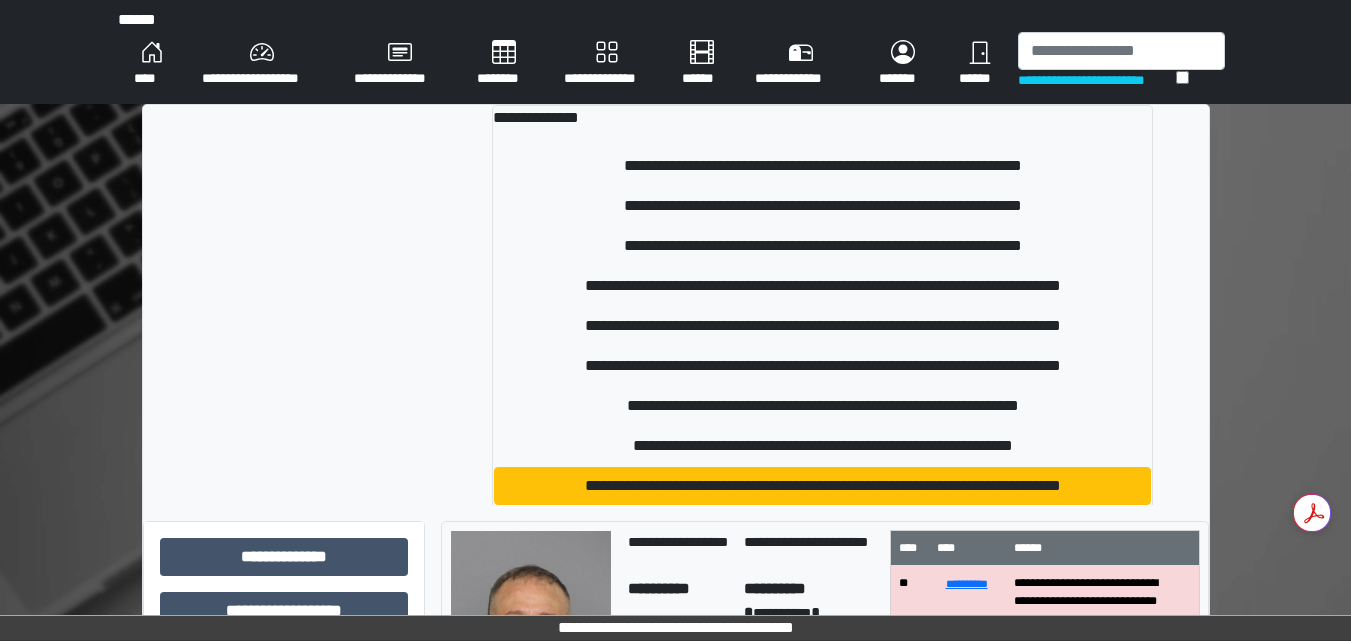 click on "****" at bounding box center (152, 64) 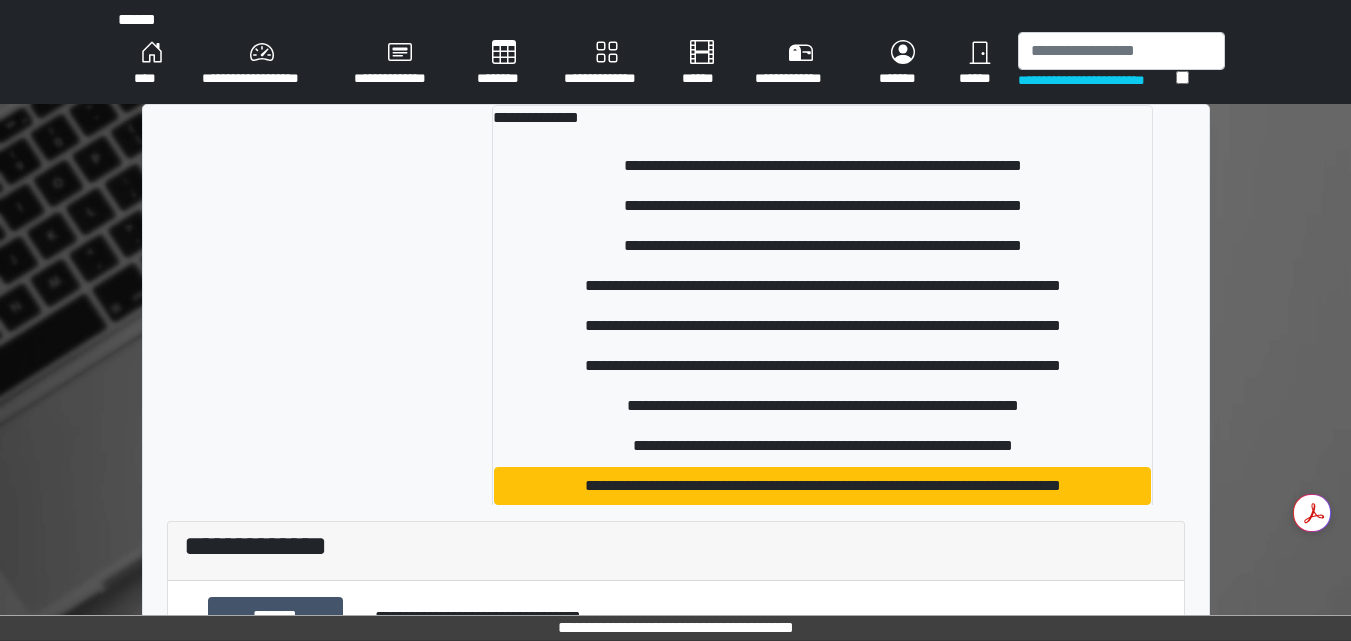 click on "****" at bounding box center (152, 64) 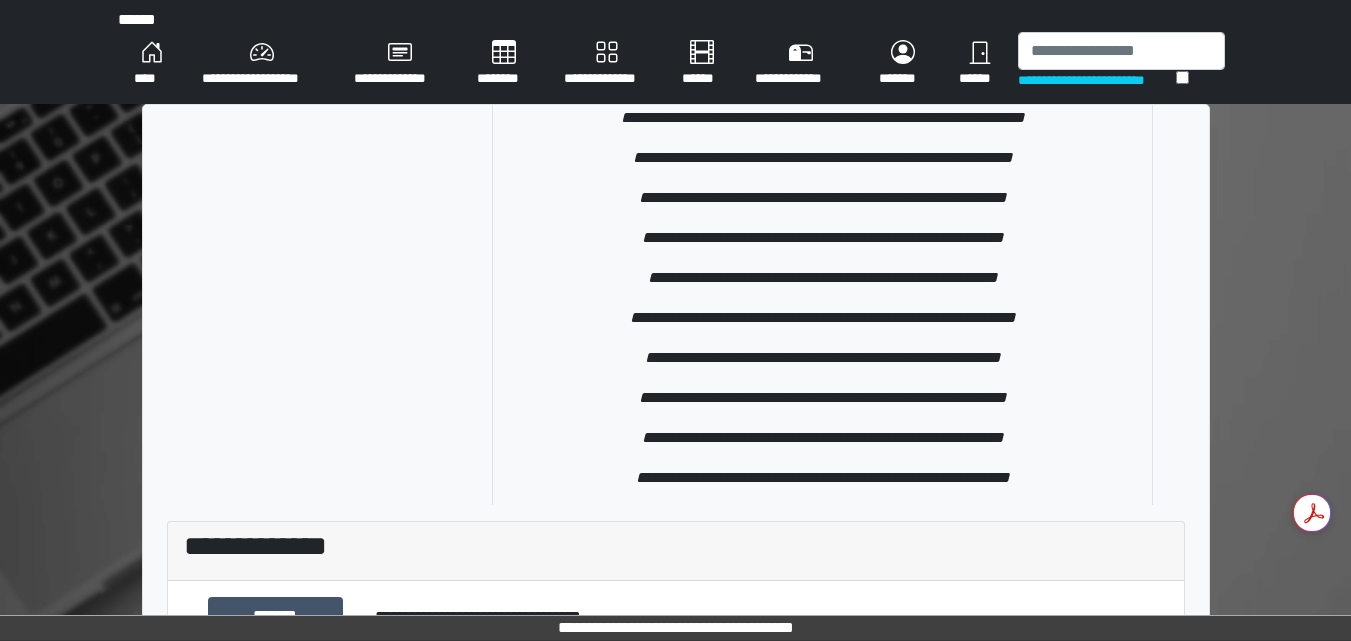 scroll, scrollTop: 1500, scrollLeft: 0, axis: vertical 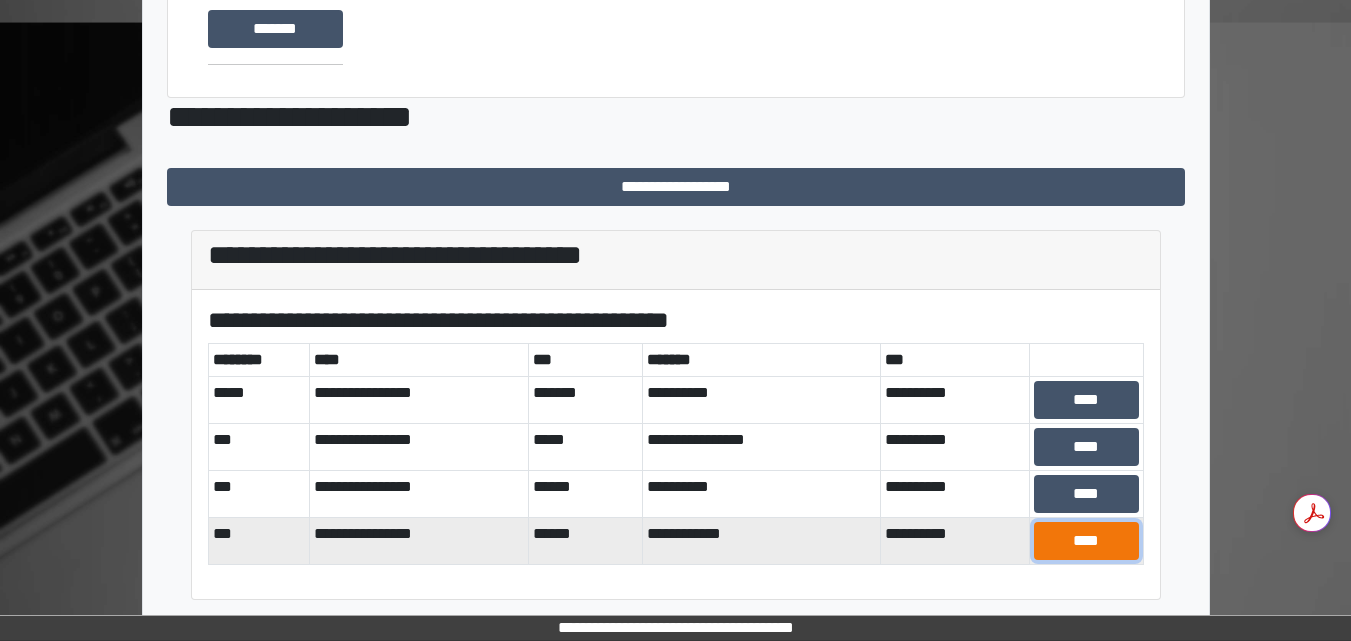 click on "****" at bounding box center [1086, 541] 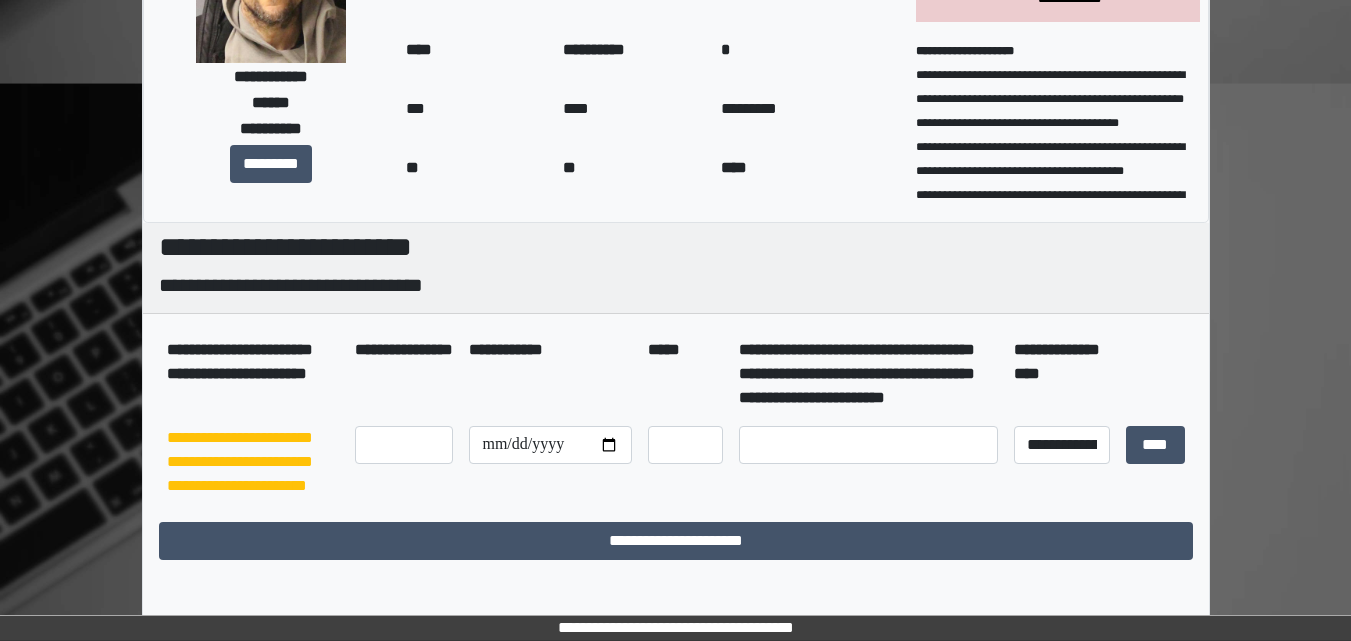 scroll, scrollTop: 0, scrollLeft: 0, axis: both 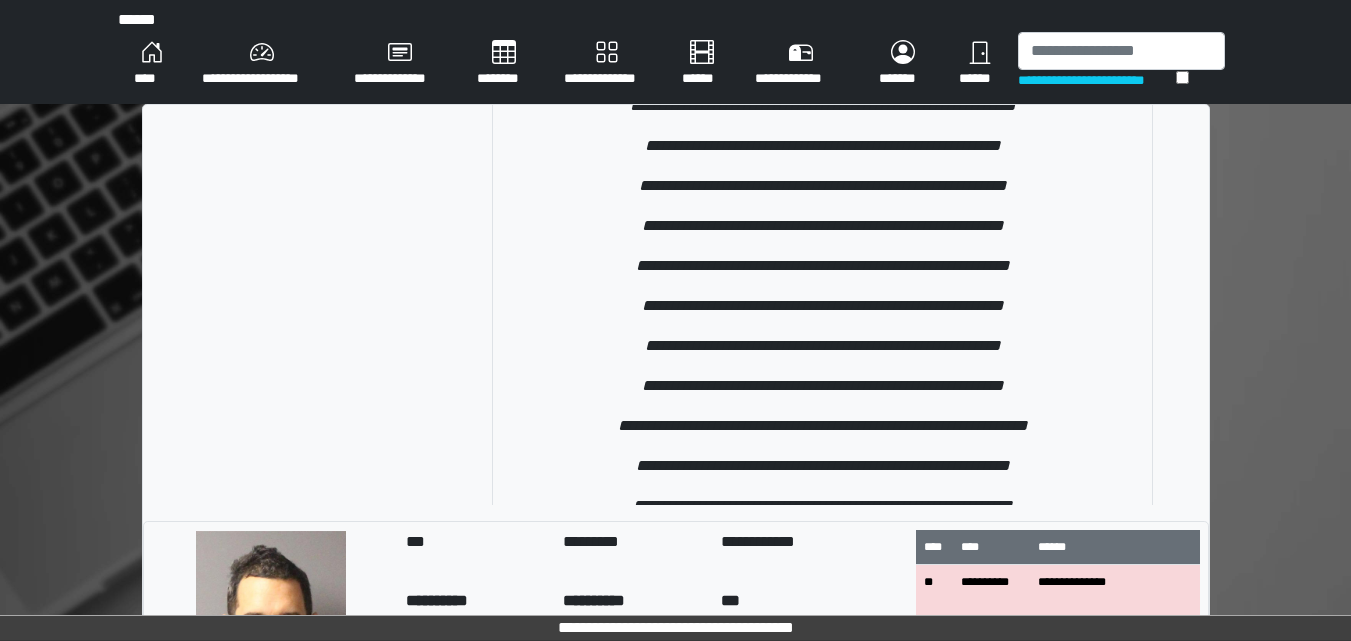 click on "****" at bounding box center (152, 64) 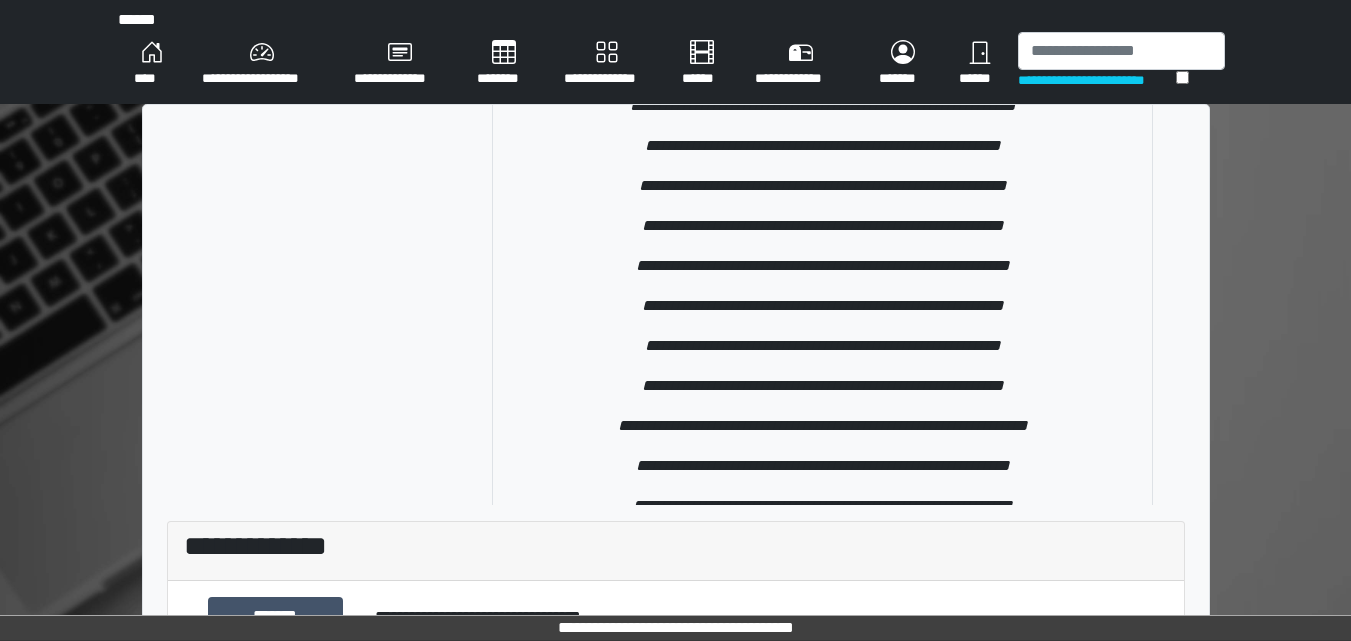 click on "****" at bounding box center [152, 64] 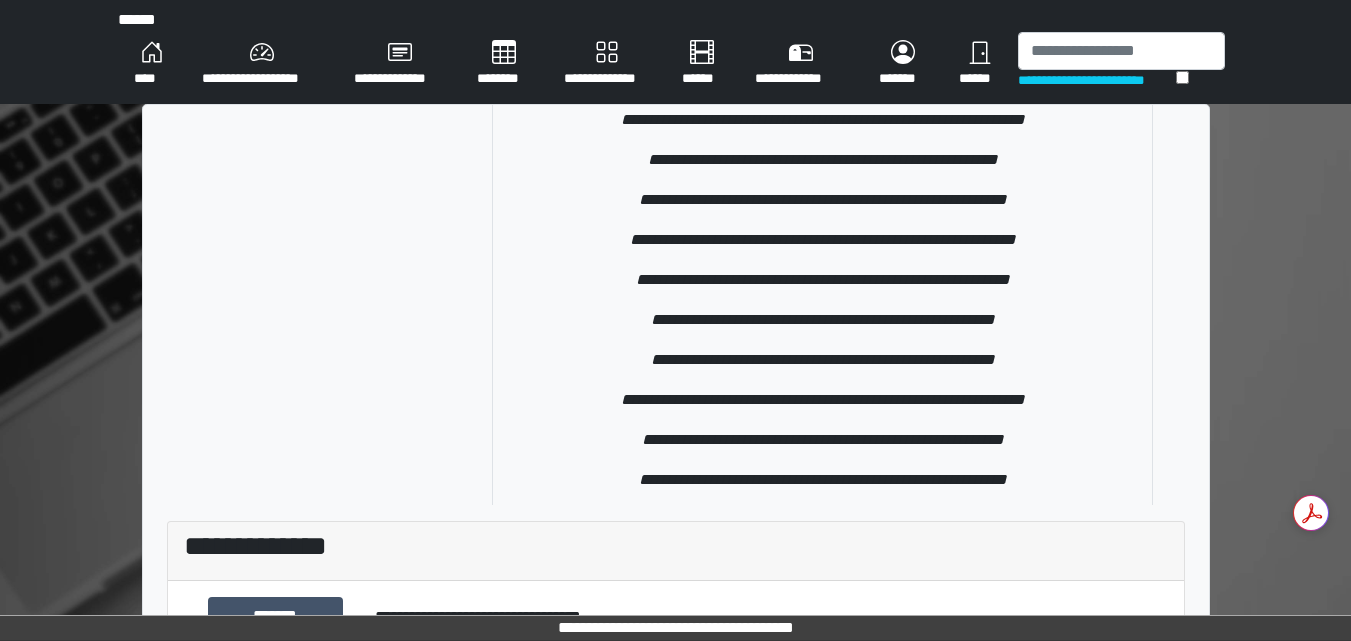 scroll, scrollTop: 2500, scrollLeft: 0, axis: vertical 